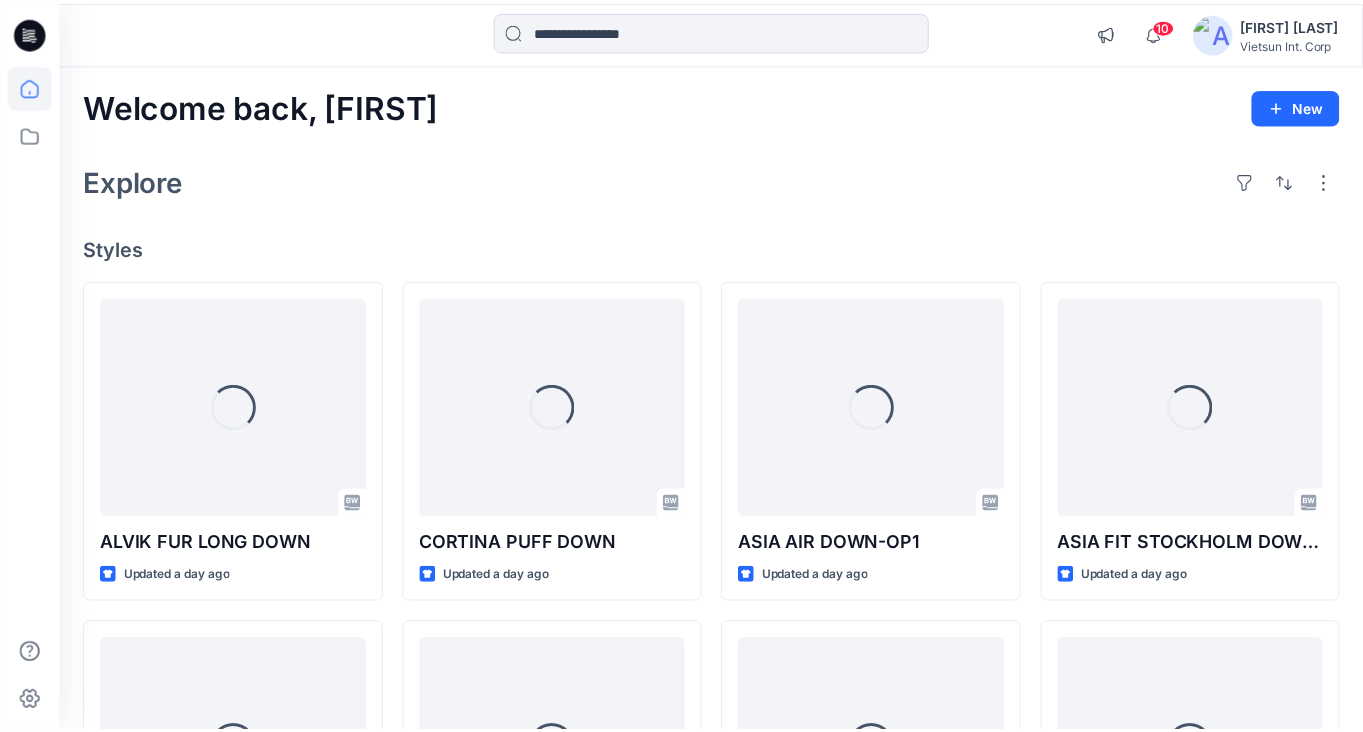 scroll, scrollTop: 0, scrollLeft: 0, axis: both 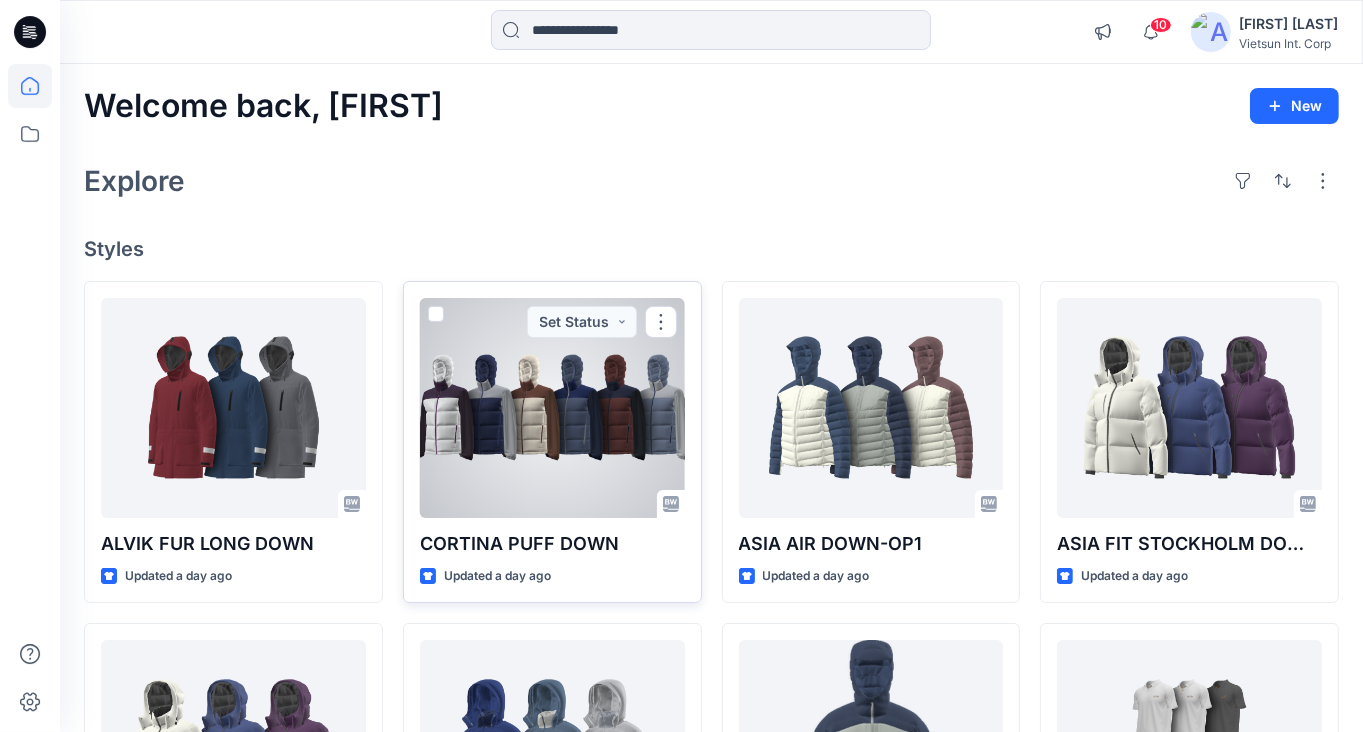 click at bounding box center (552, 408) 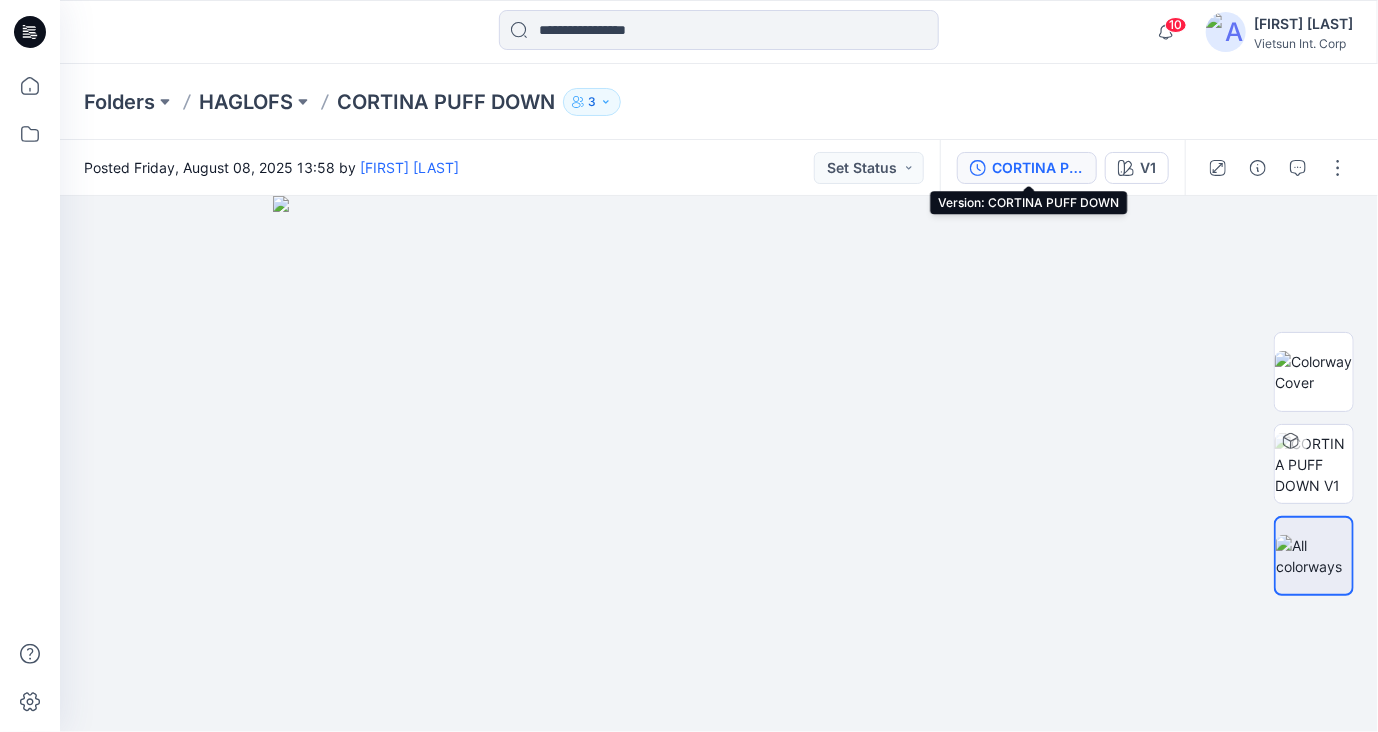 click on "CORTINA PUFF DOWN" at bounding box center (1038, 168) 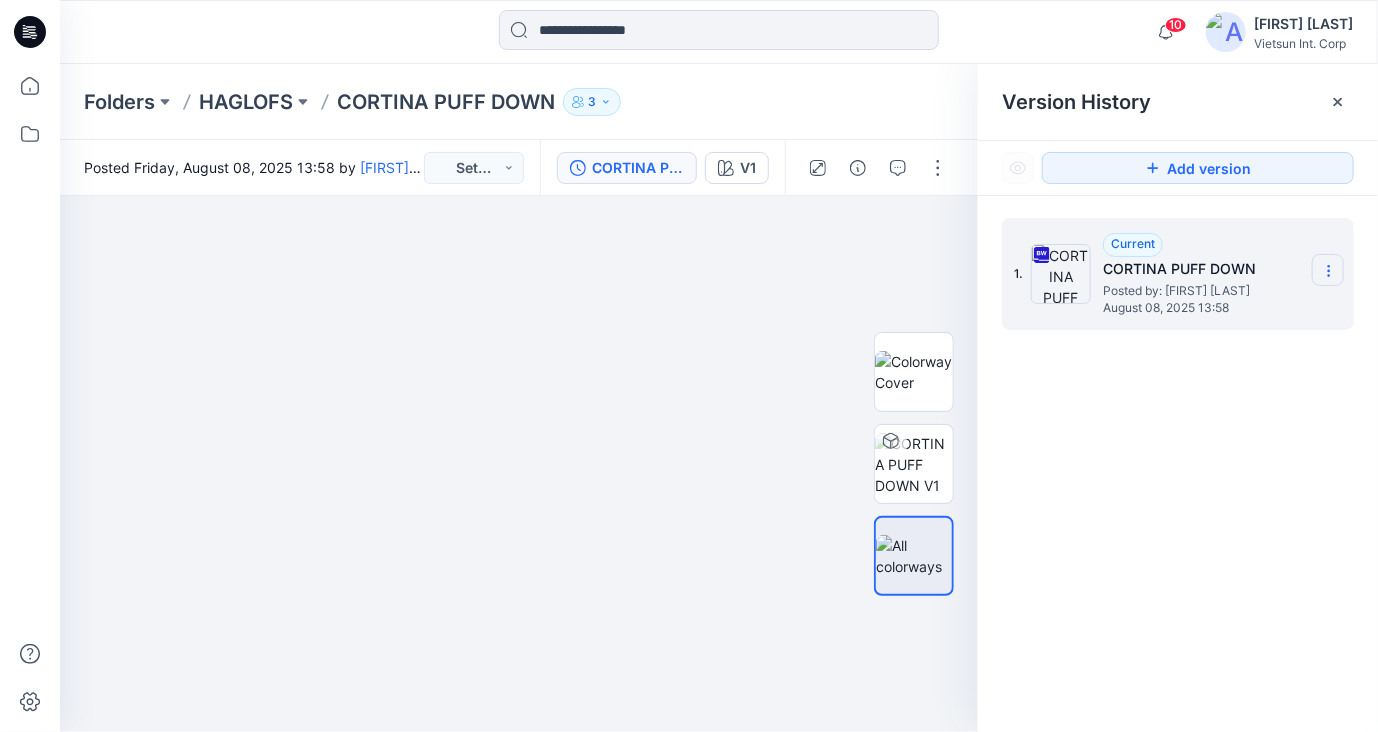 click 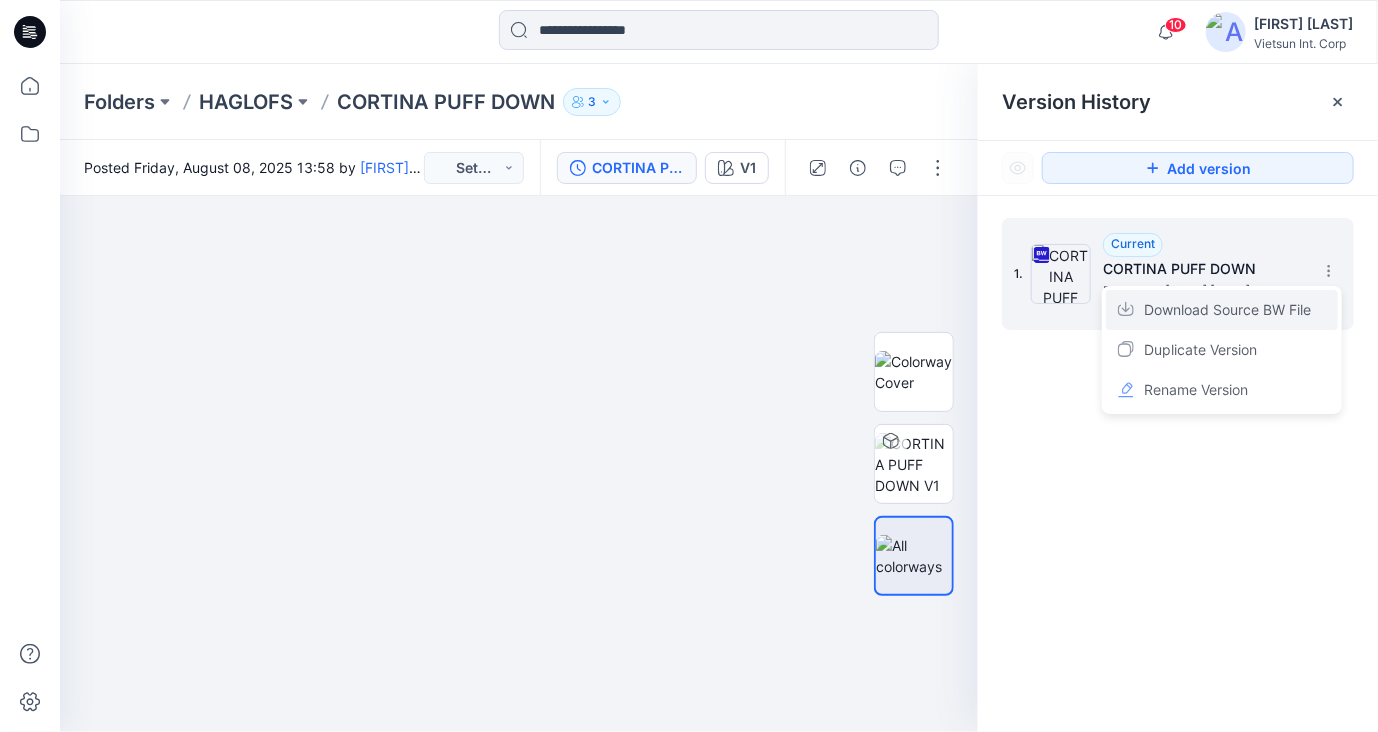 click on "Download Source BW File" at bounding box center (1227, 310) 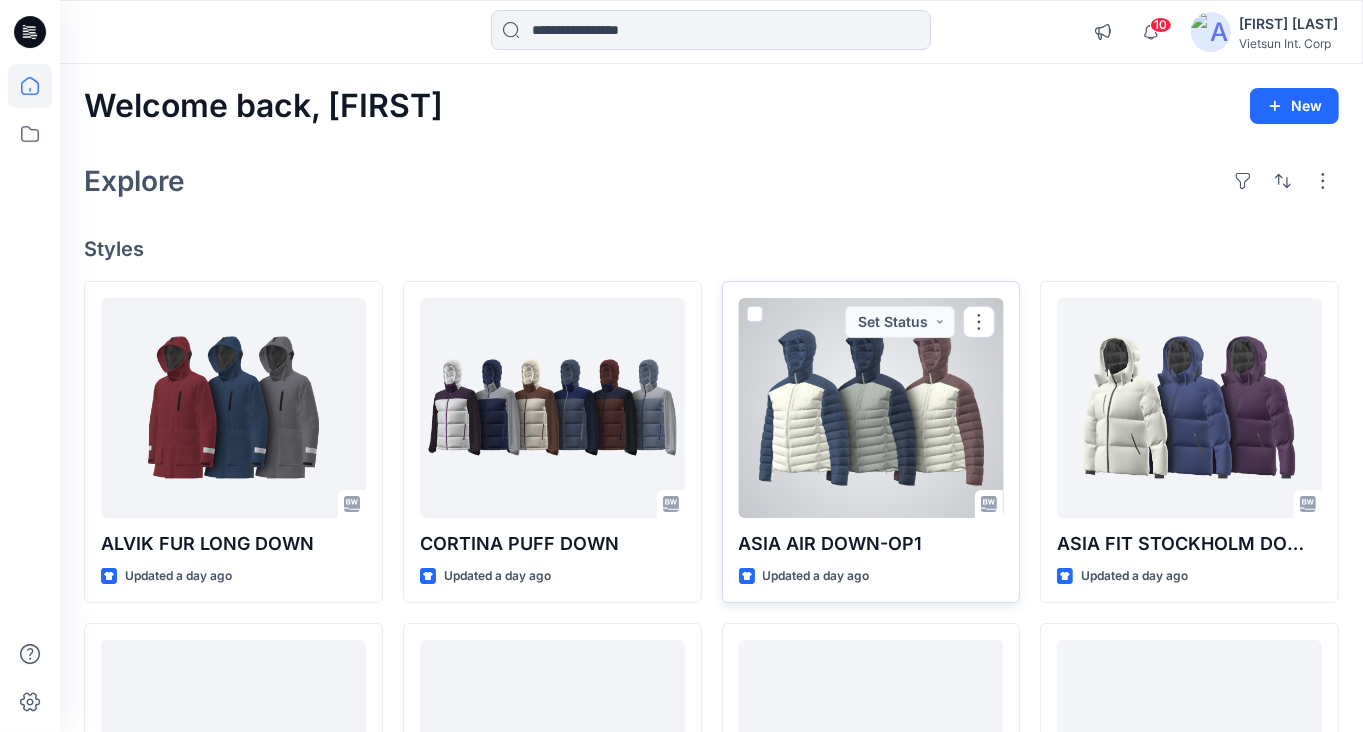 click at bounding box center (871, 408) 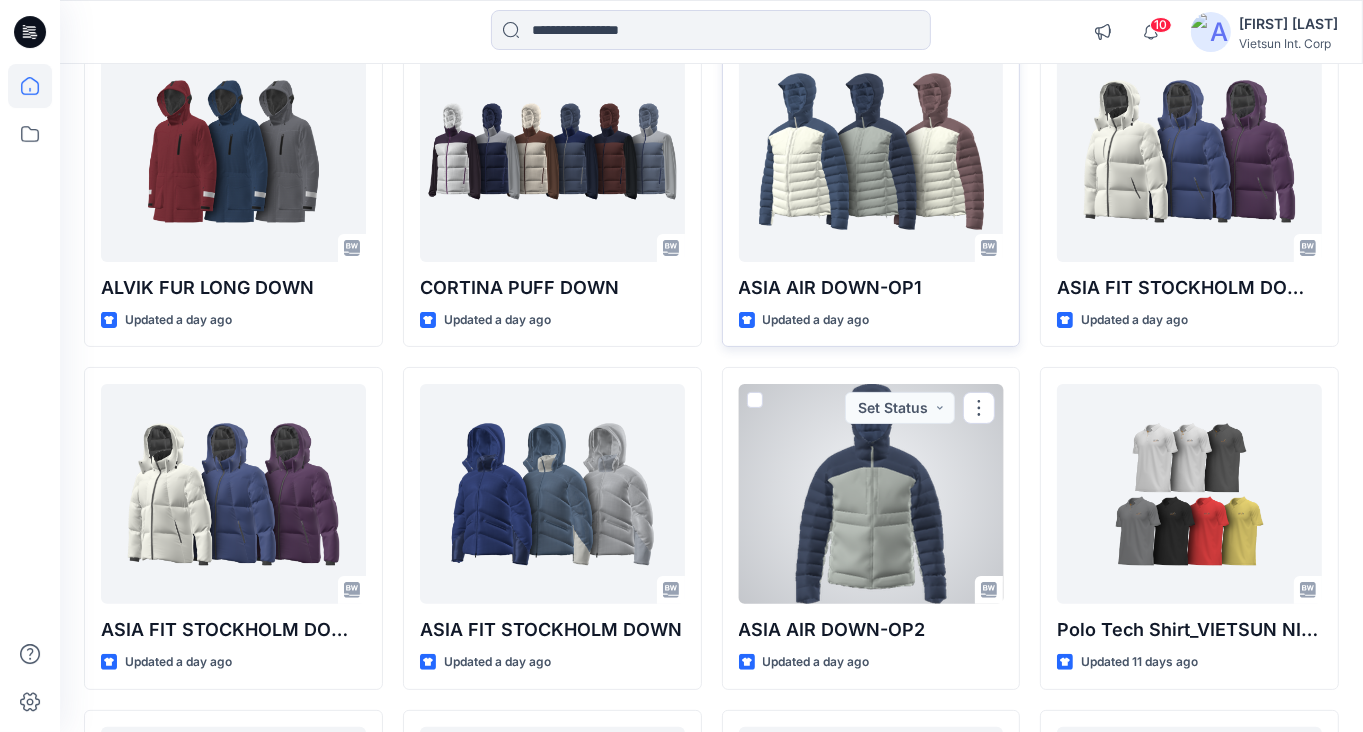 scroll, scrollTop: 300, scrollLeft: 0, axis: vertical 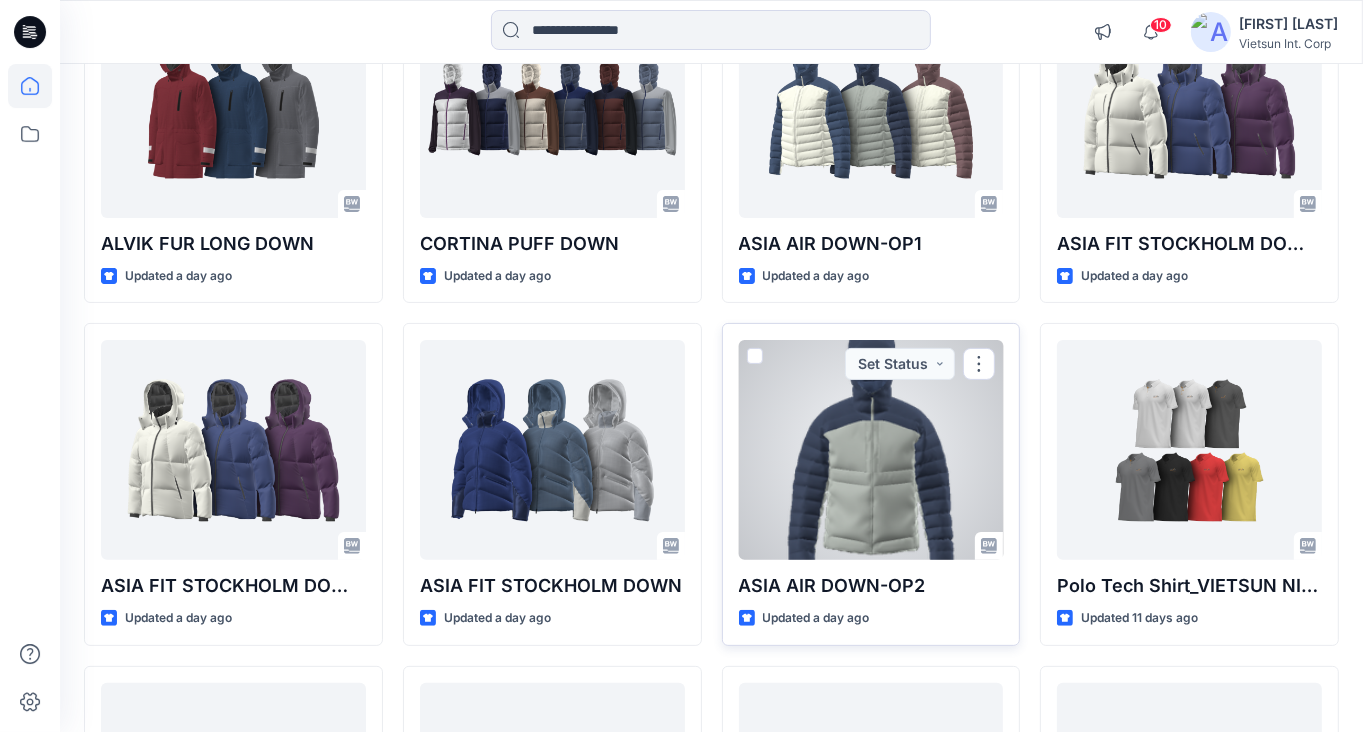 click at bounding box center (871, 450) 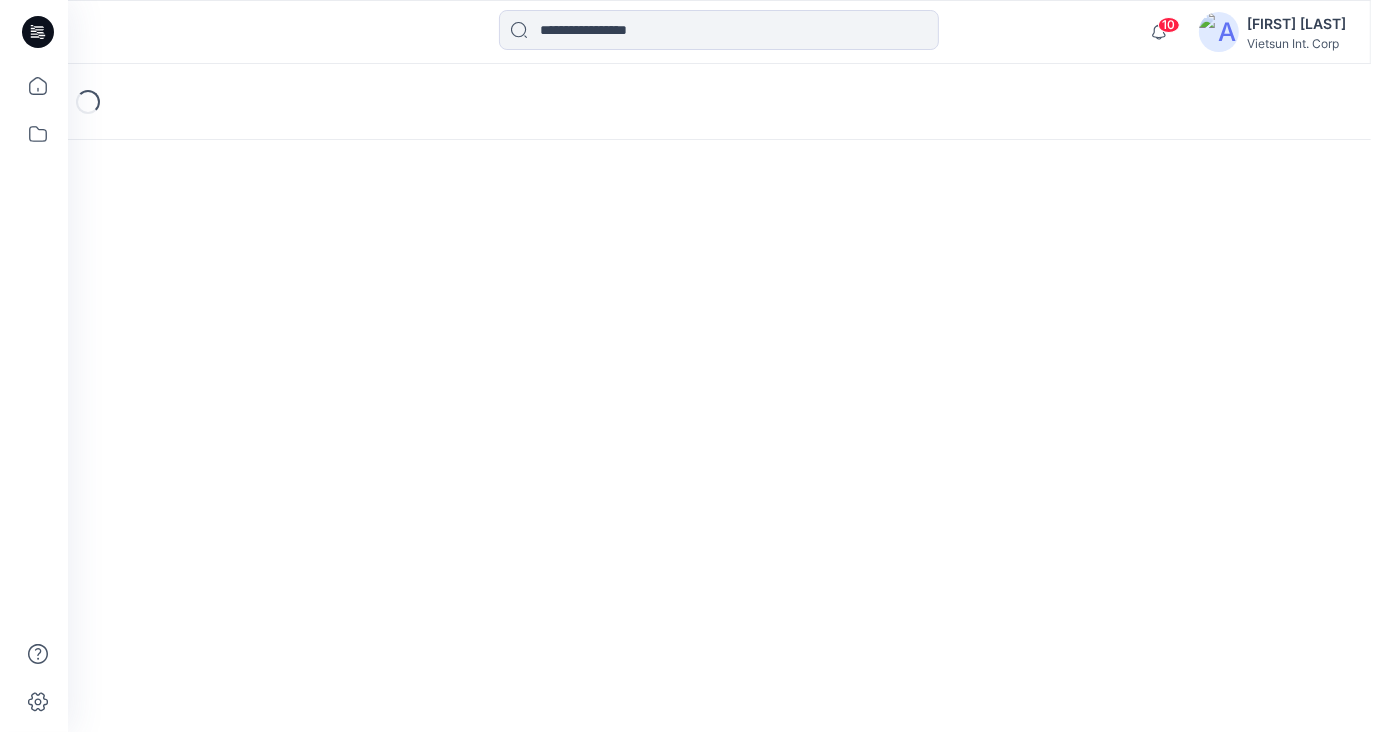 scroll, scrollTop: 0, scrollLeft: 0, axis: both 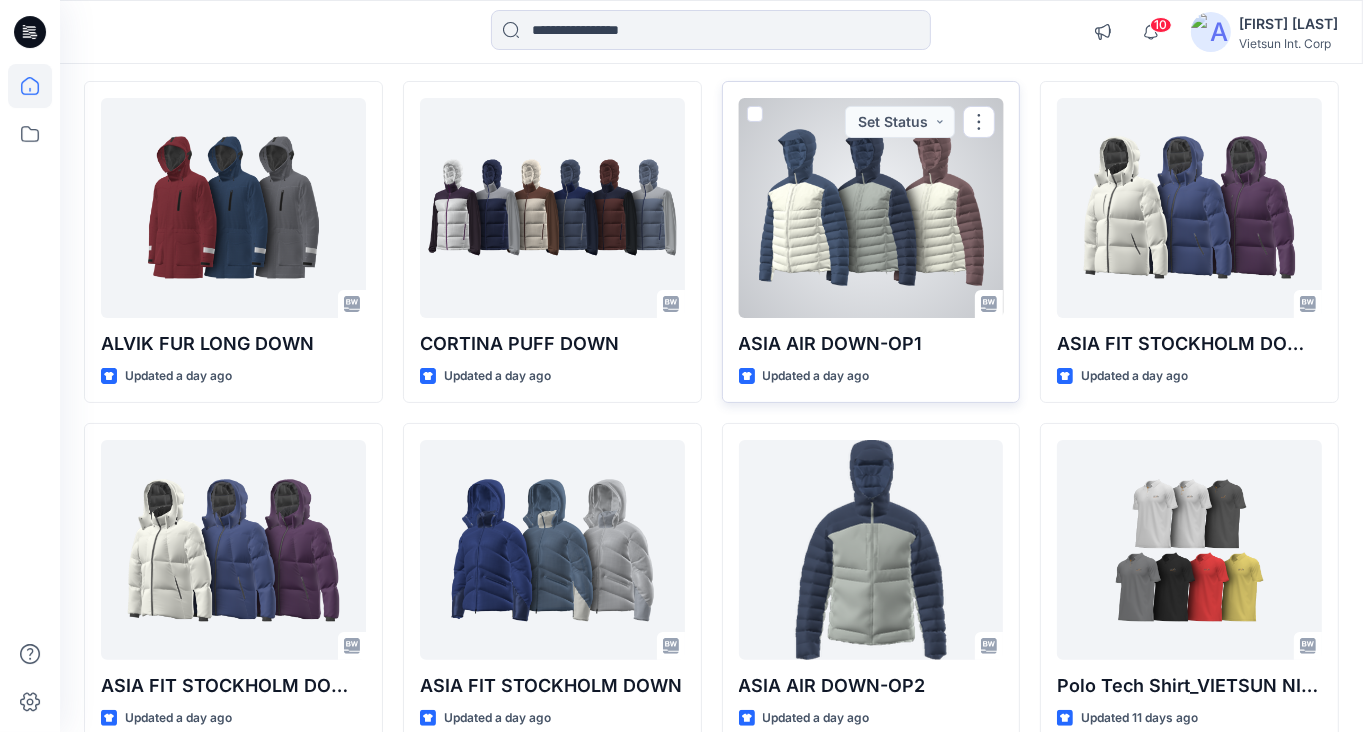 click at bounding box center (871, 208) 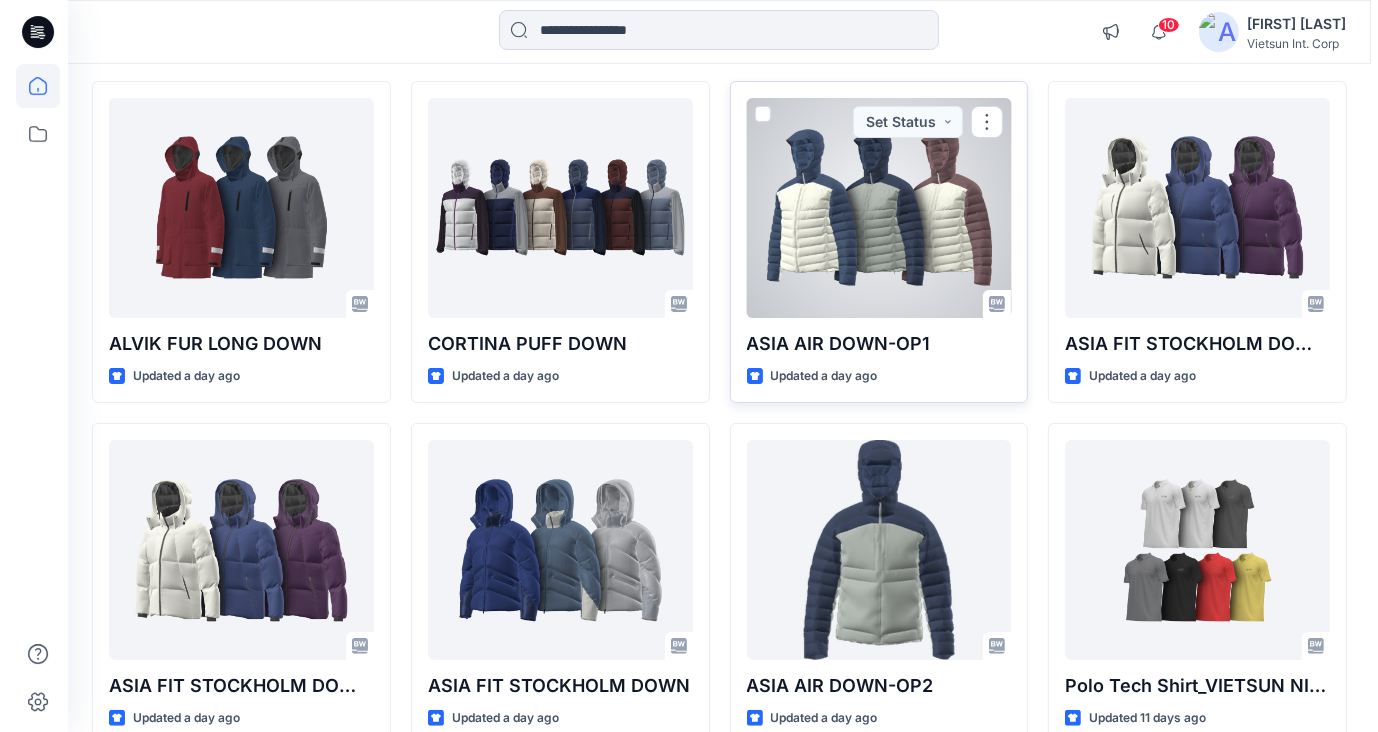 scroll, scrollTop: 0, scrollLeft: 0, axis: both 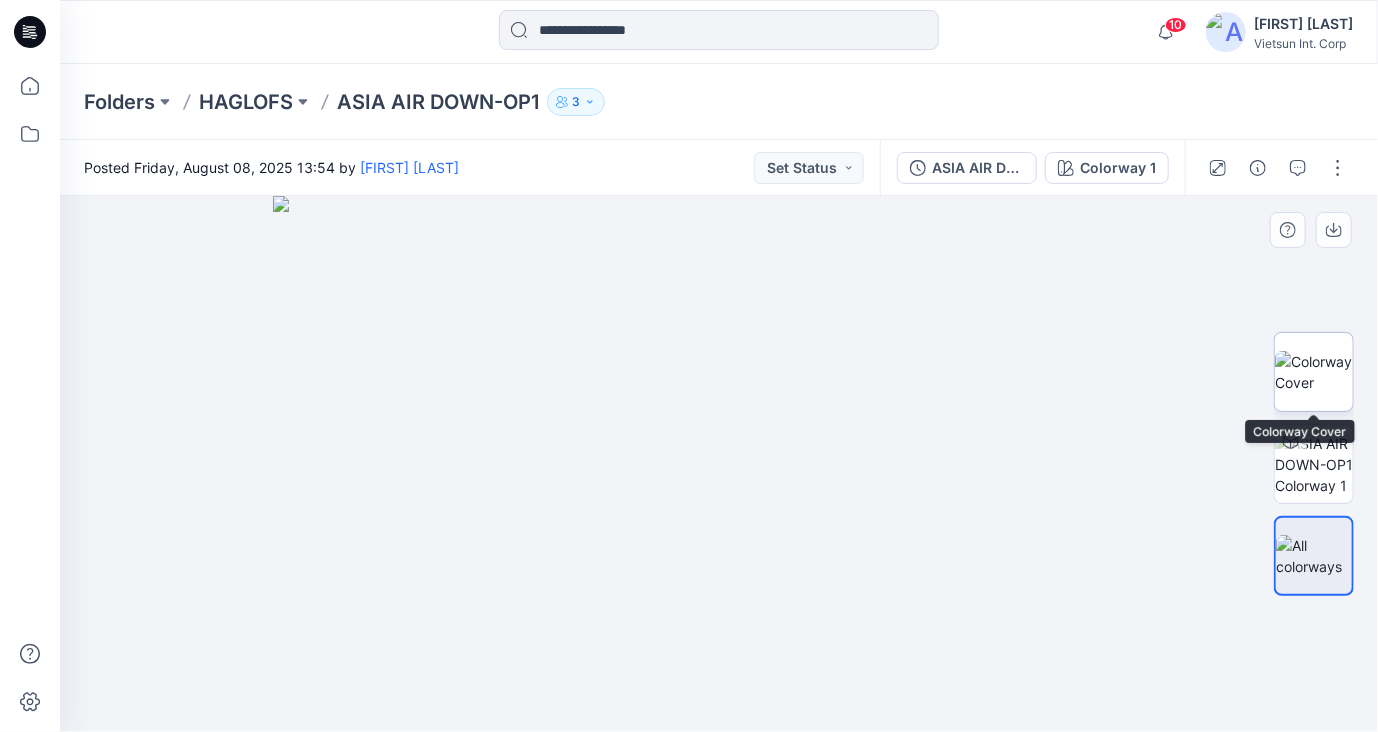 click at bounding box center [1314, 372] 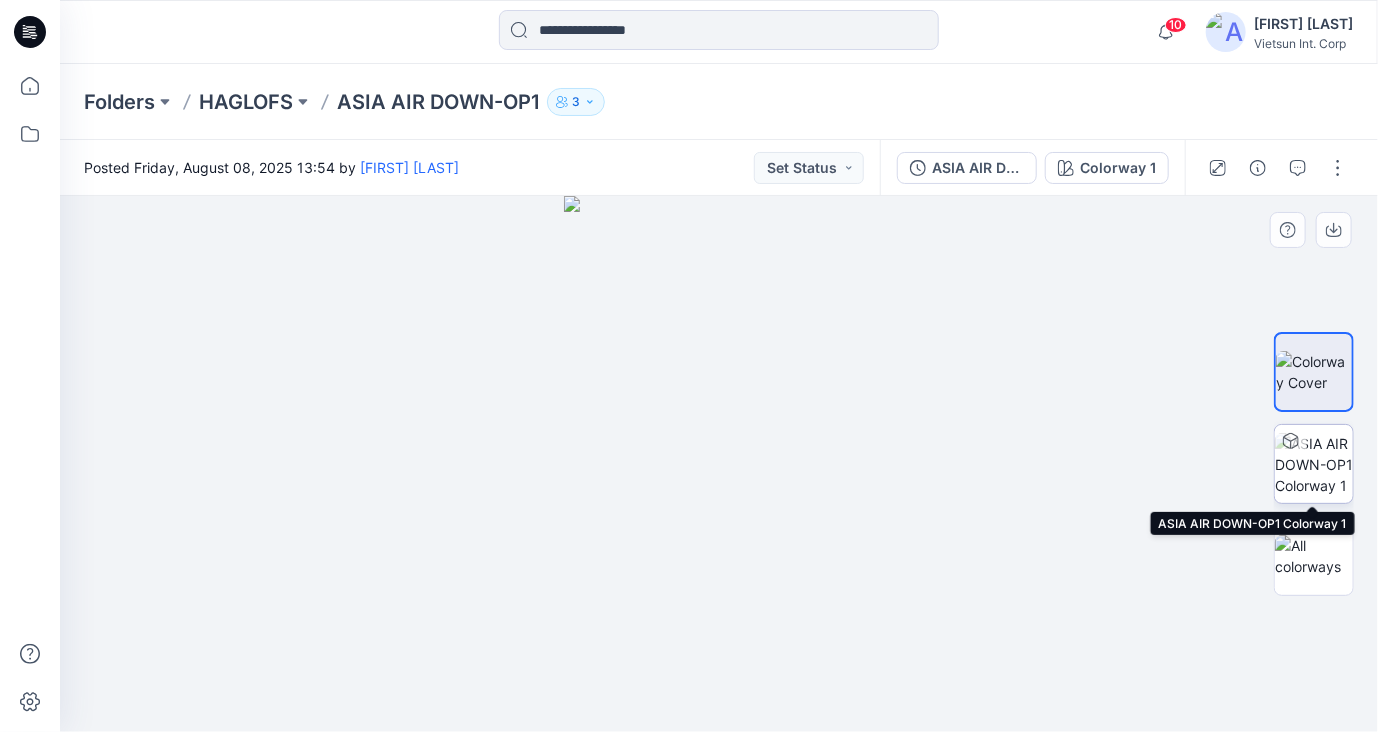 click at bounding box center (1314, 464) 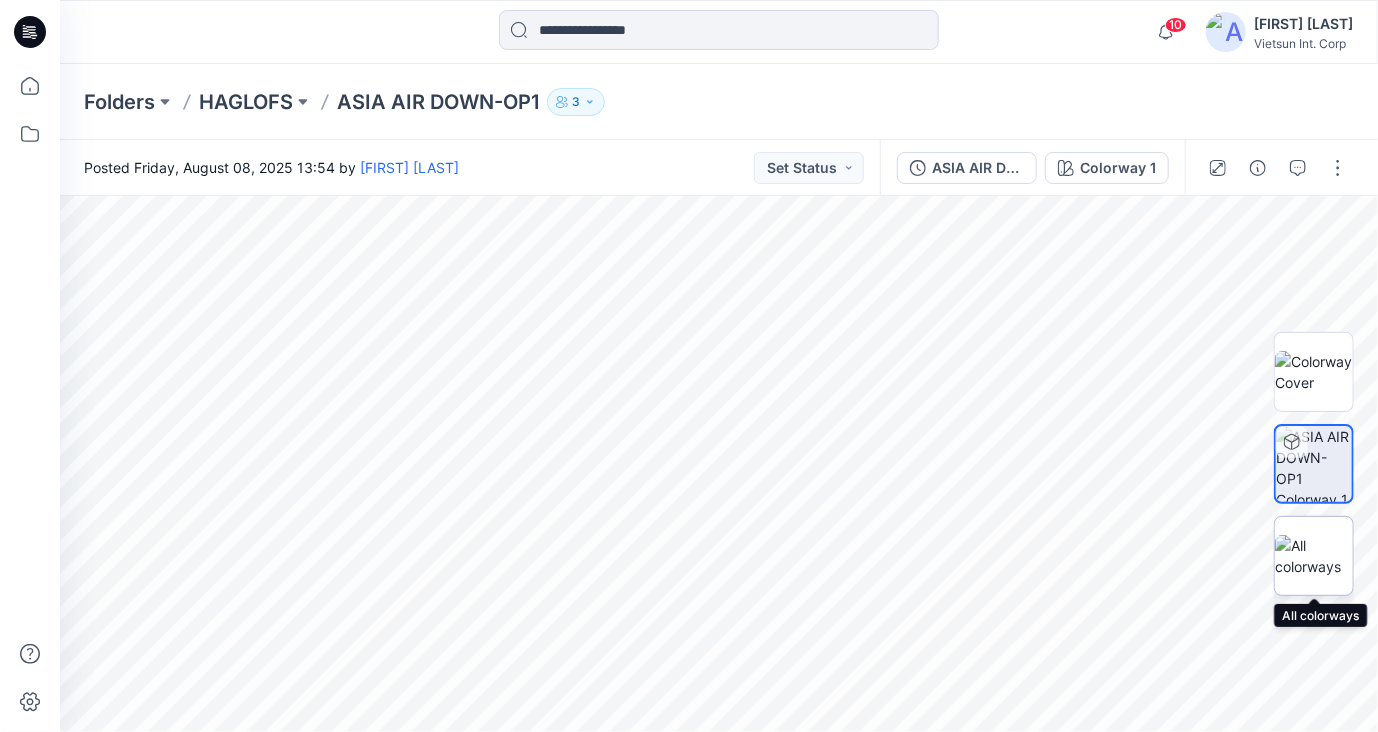 click at bounding box center [1314, 556] 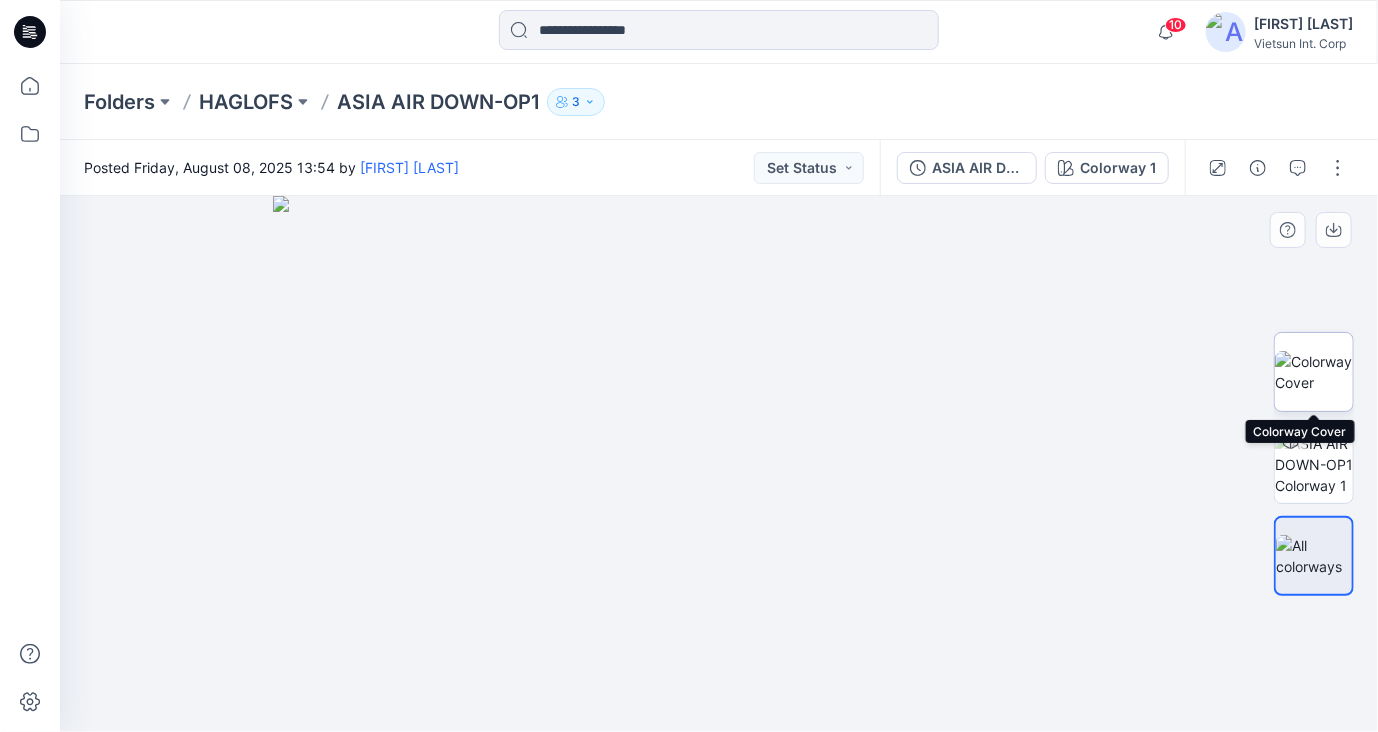 drag, startPoint x: 1324, startPoint y: 364, endPoint x: 1329, endPoint y: 380, distance: 16.763054 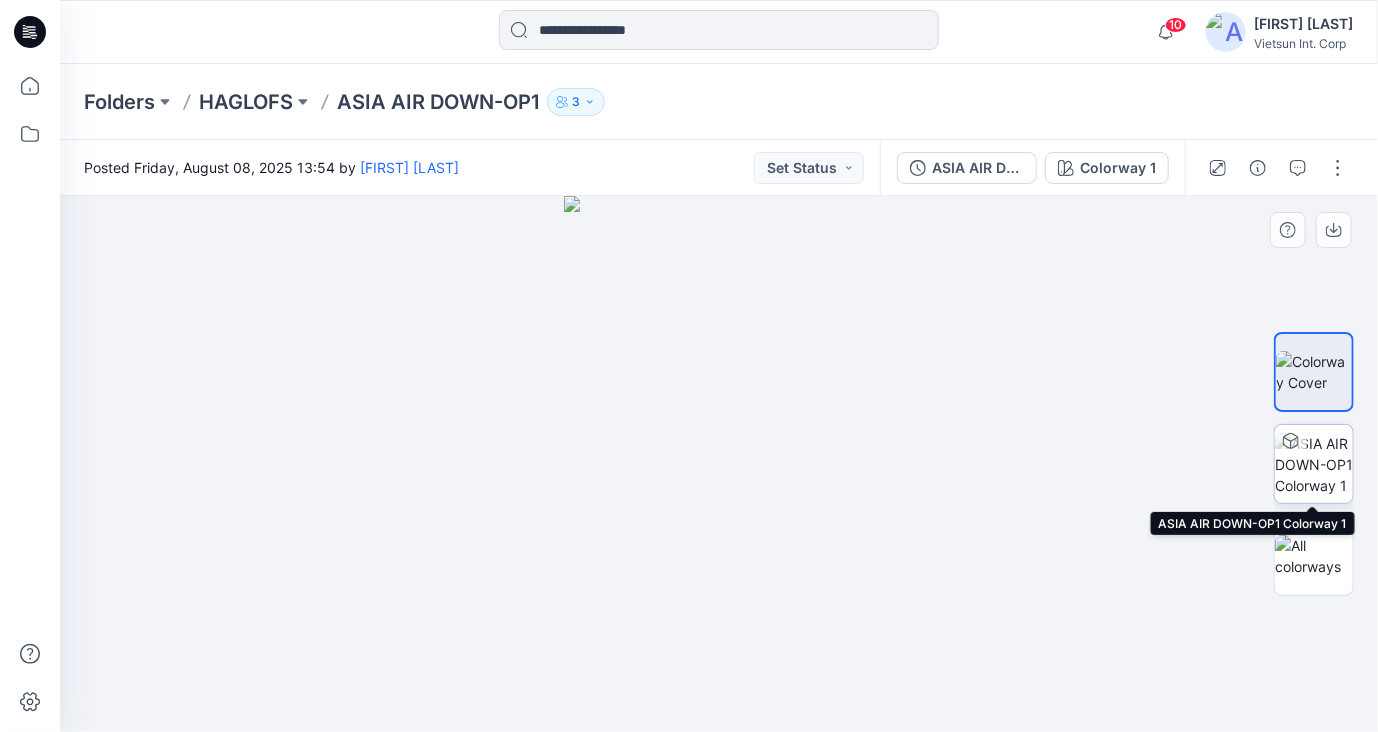 click at bounding box center (1314, 464) 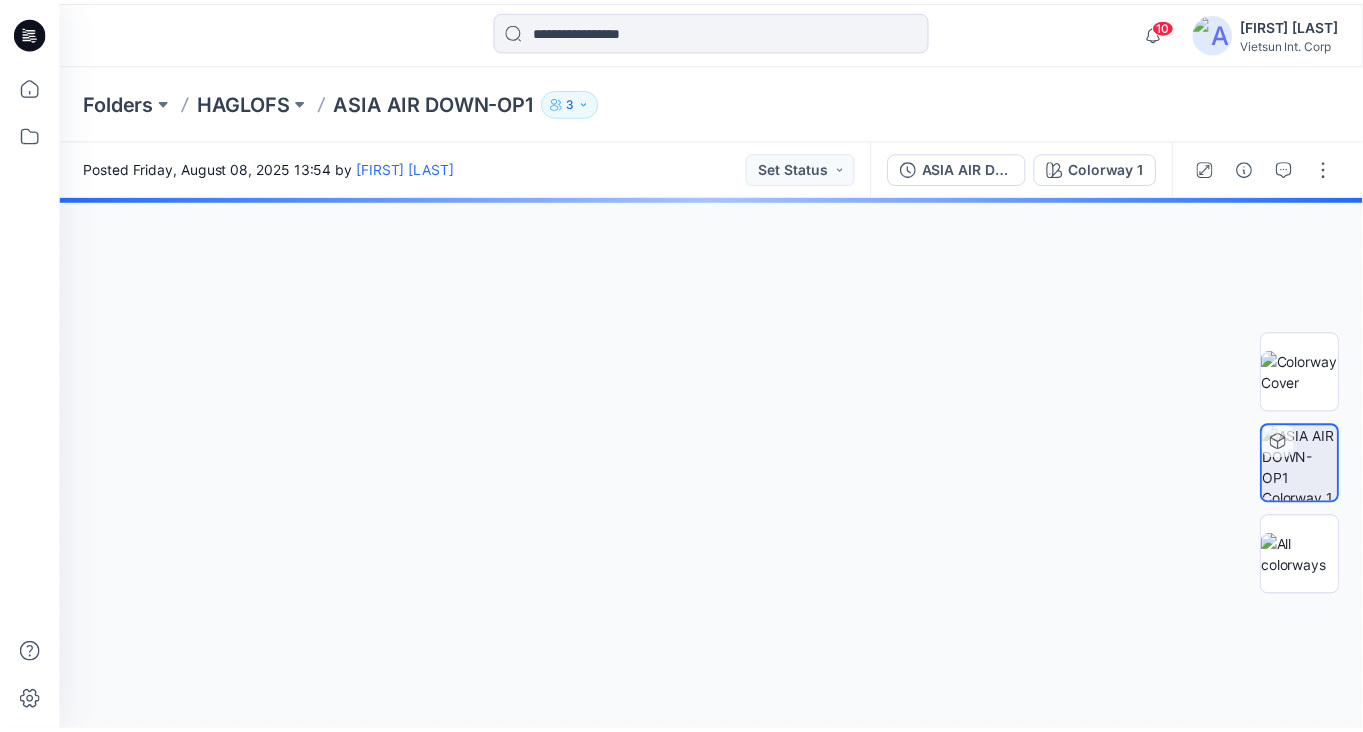 scroll, scrollTop: 200, scrollLeft: 0, axis: vertical 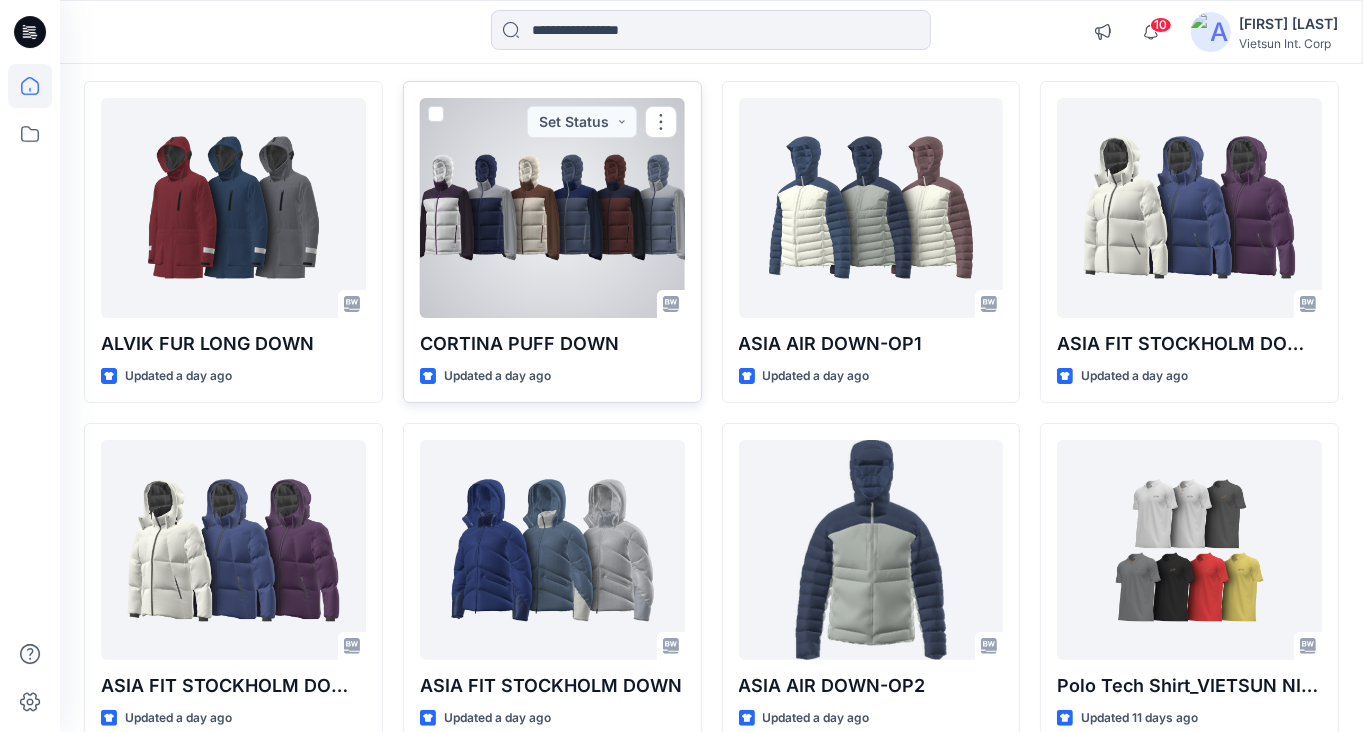 click at bounding box center (552, 208) 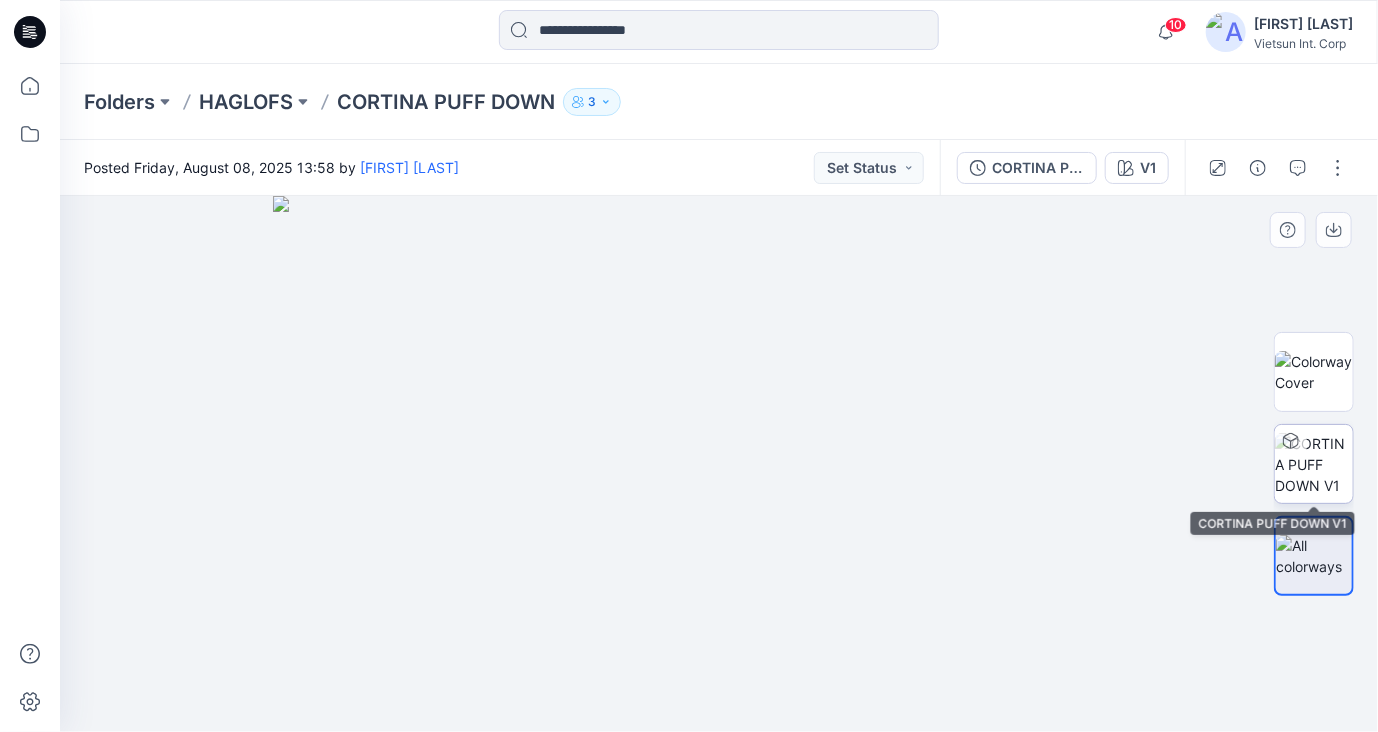 click at bounding box center (1314, 464) 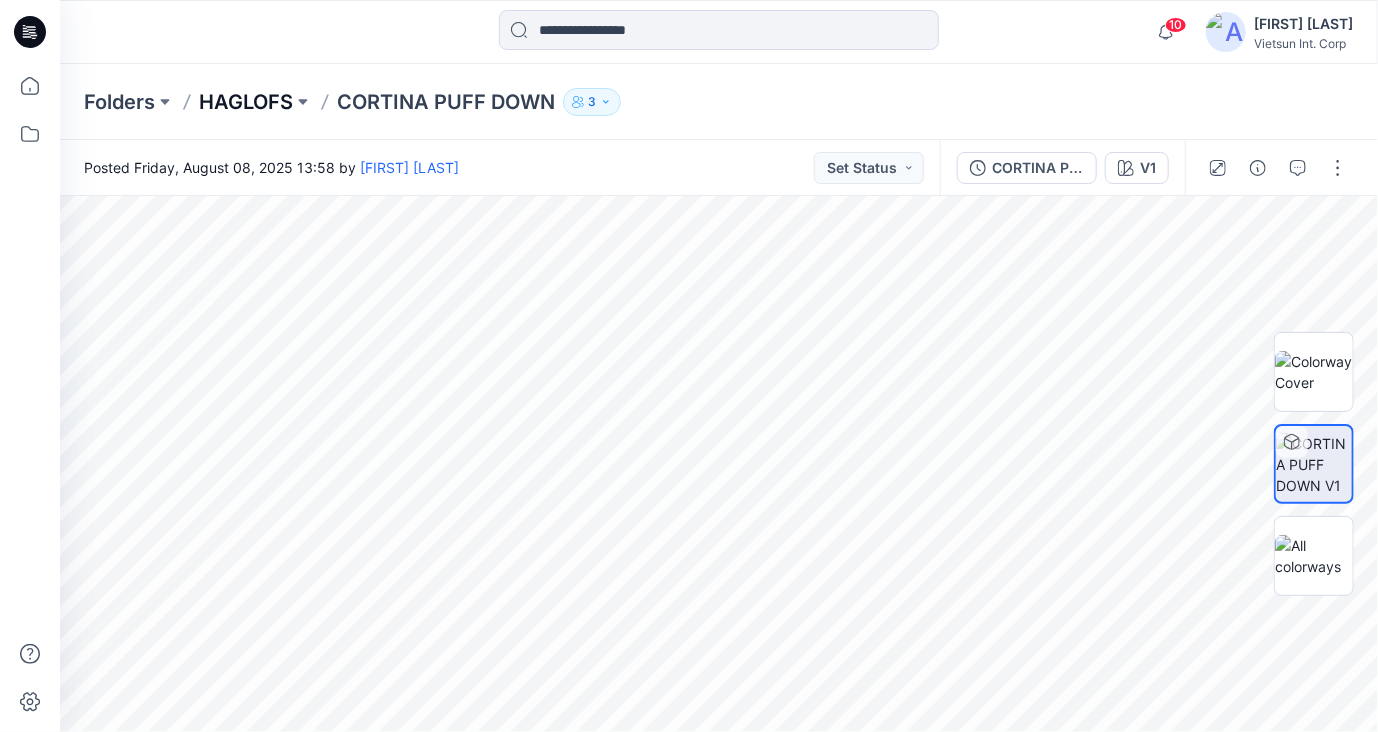 click on "HAGLOFS" at bounding box center [246, 102] 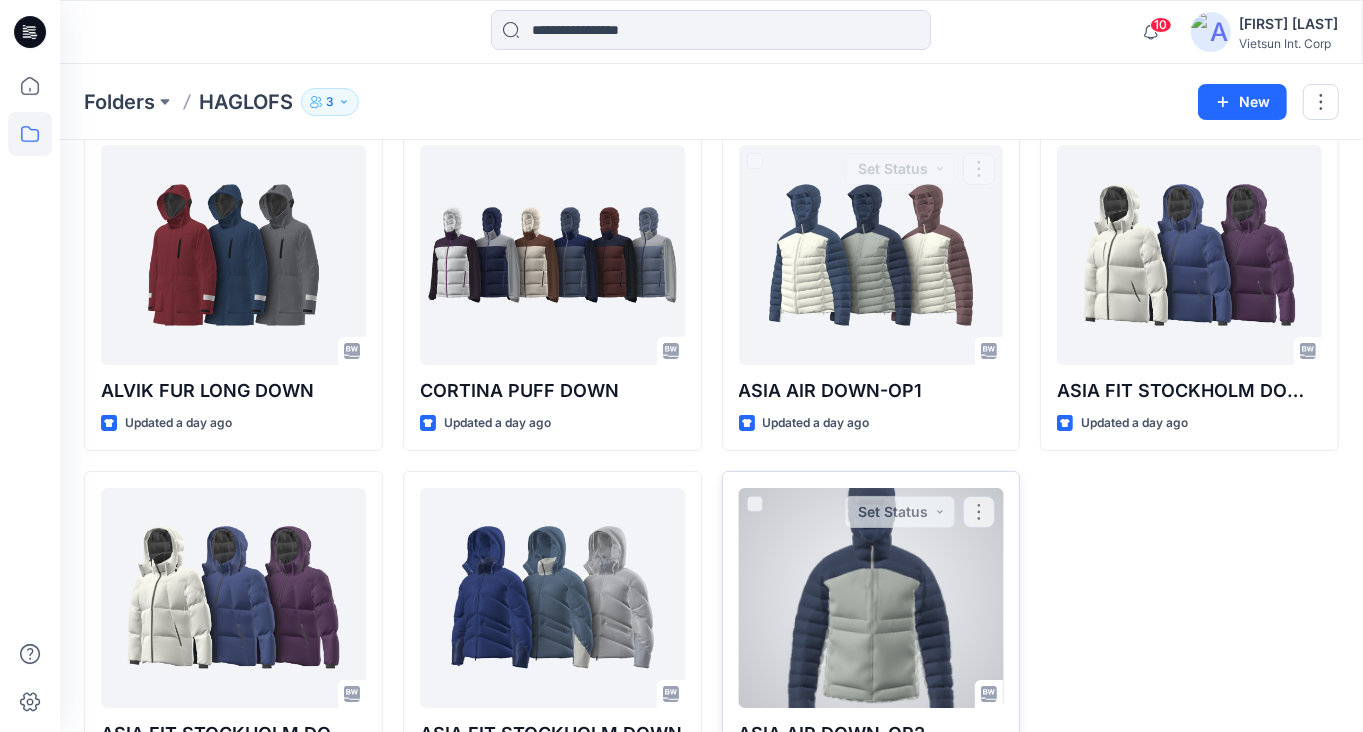 scroll, scrollTop: 100, scrollLeft: 0, axis: vertical 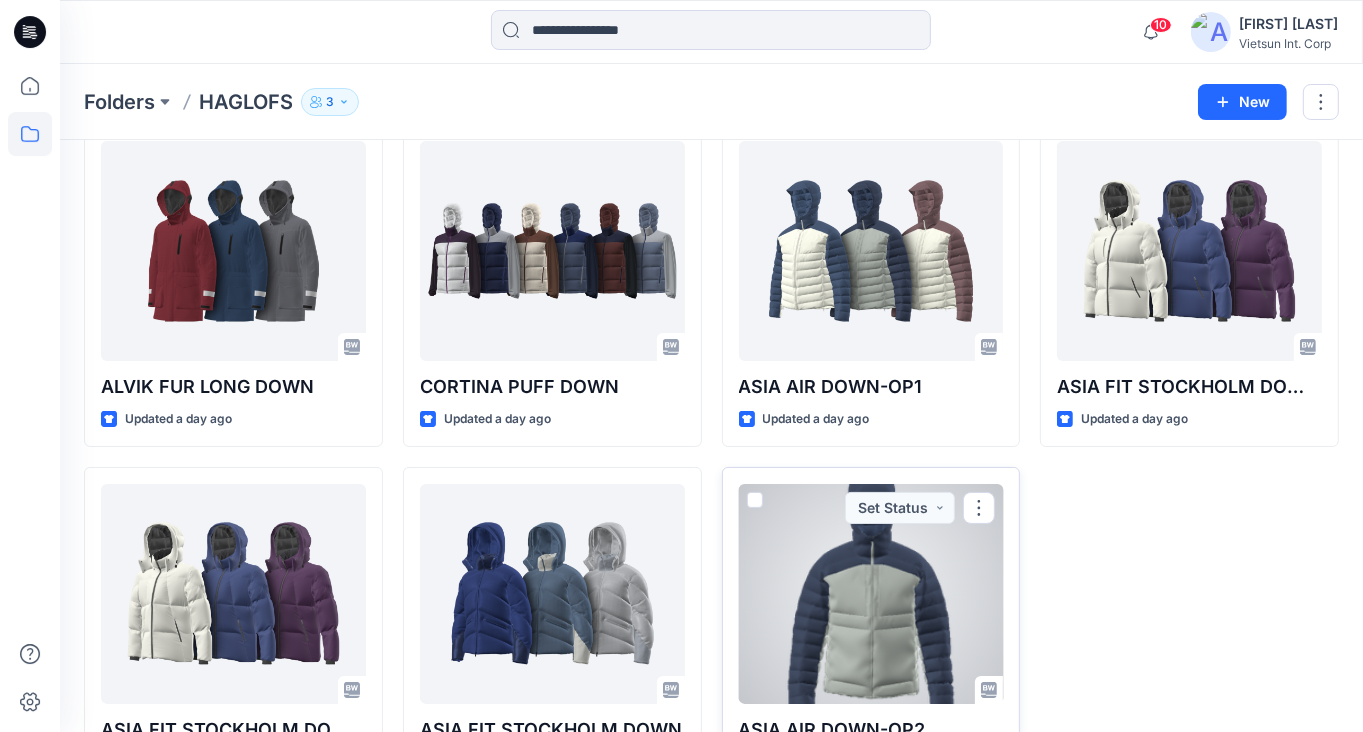 click at bounding box center (871, 594) 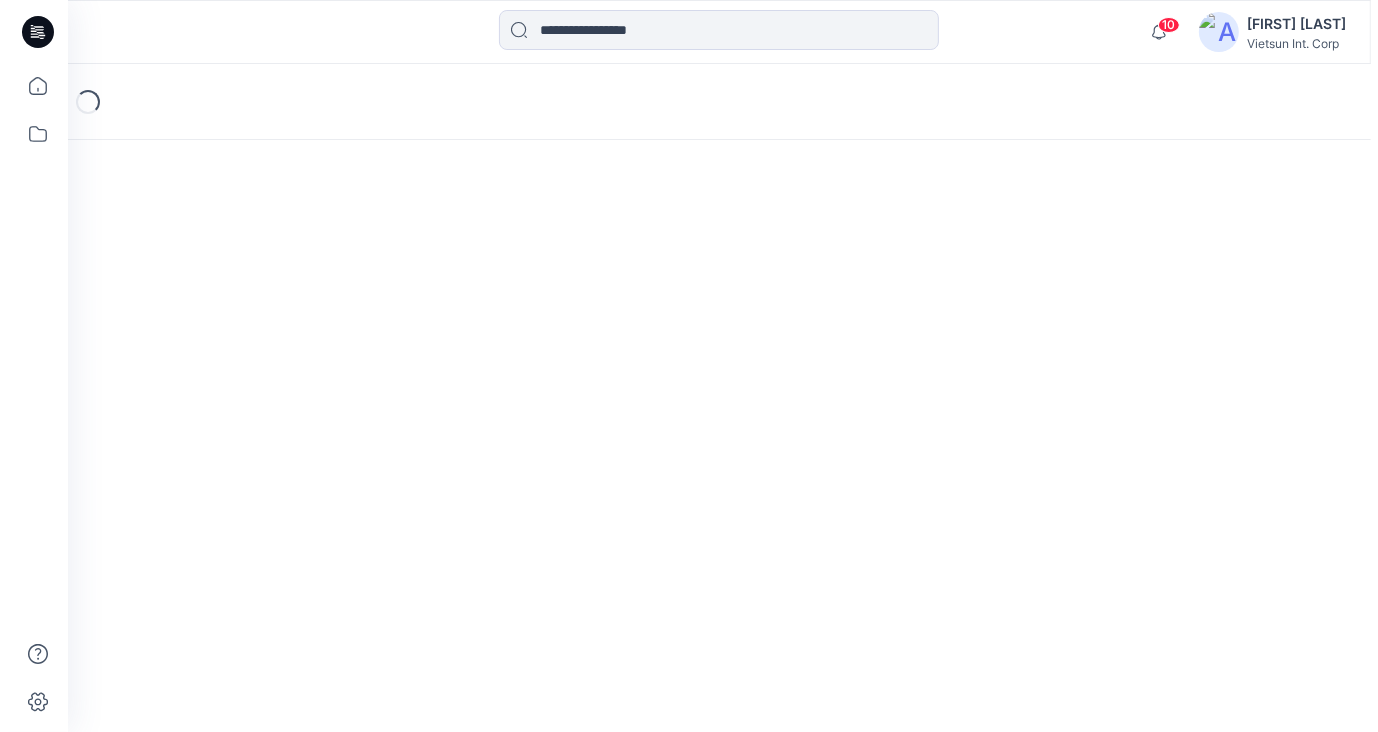 scroll, scrollTop: 0, scrollLeft: 0, axis: both 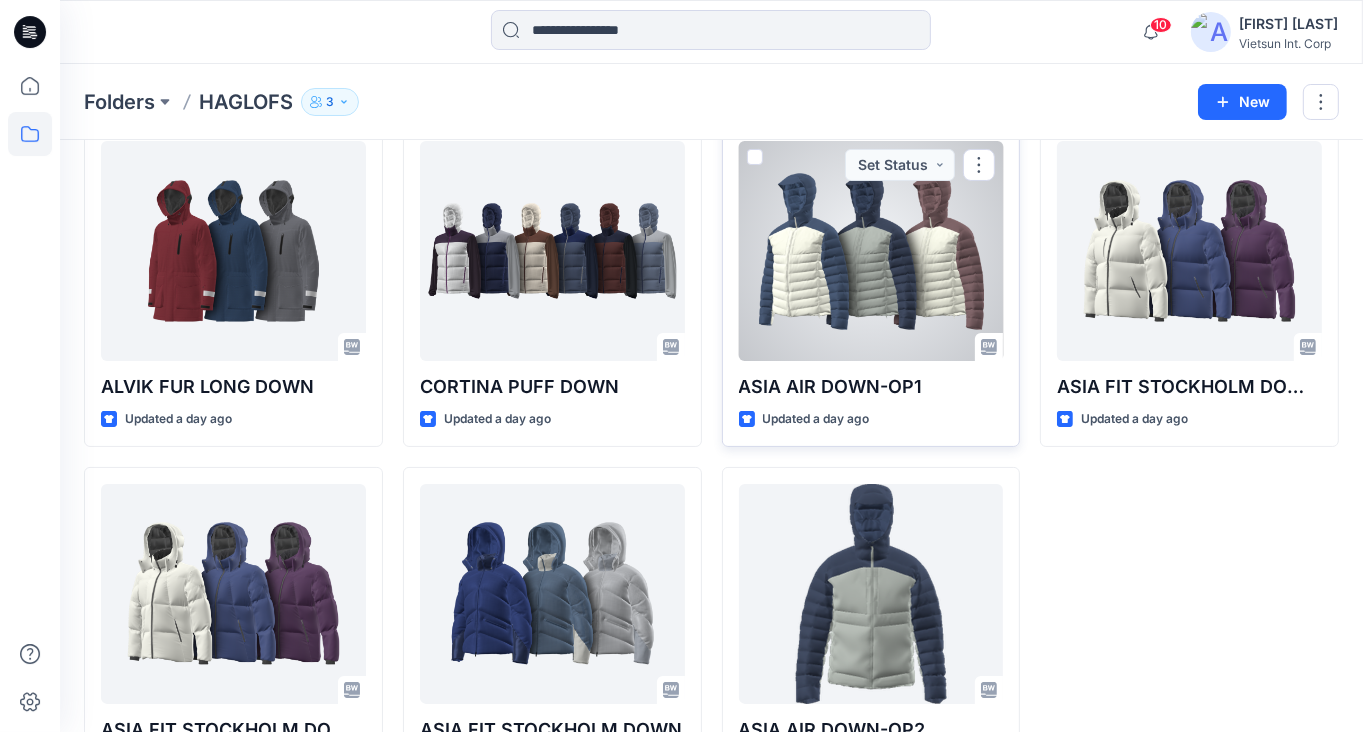 click at bounding box center [871, 251] 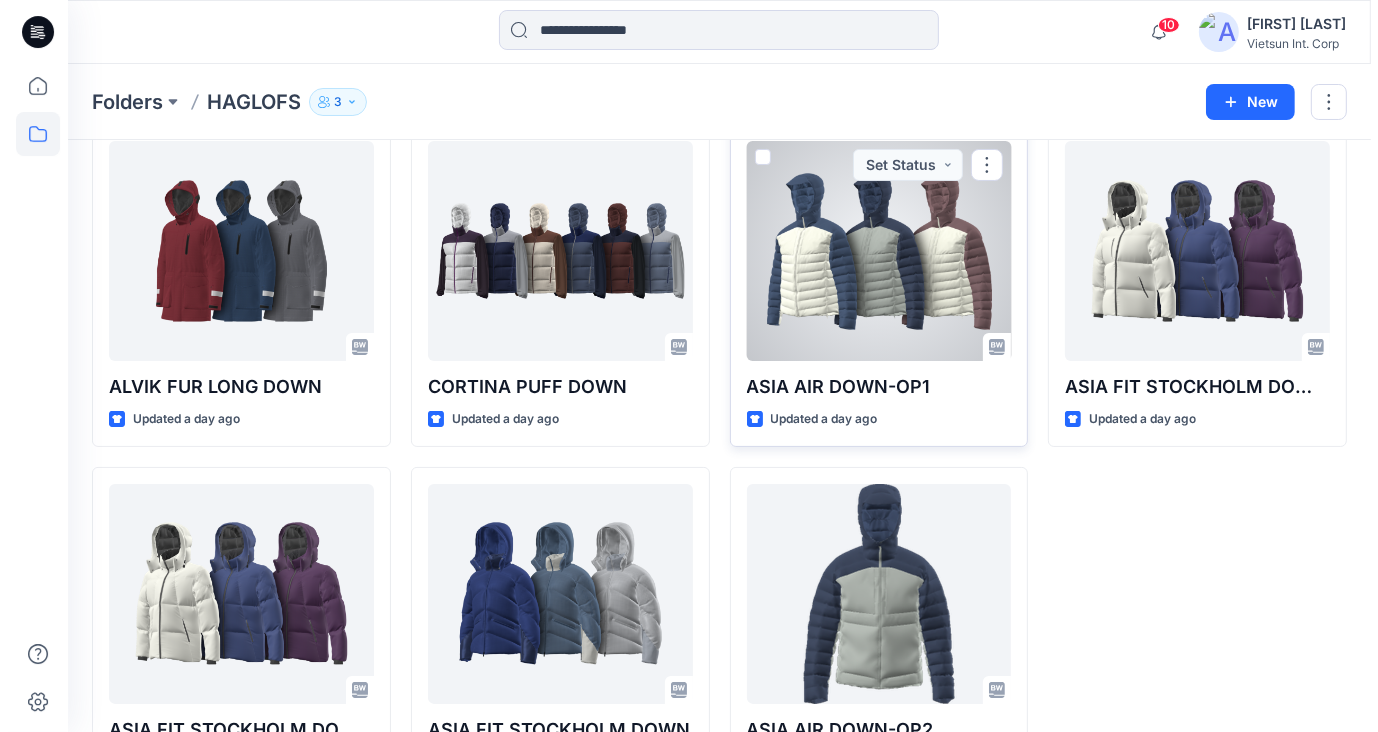 scroll, scrollTop: 0, scrollLeft: 0, axis: both 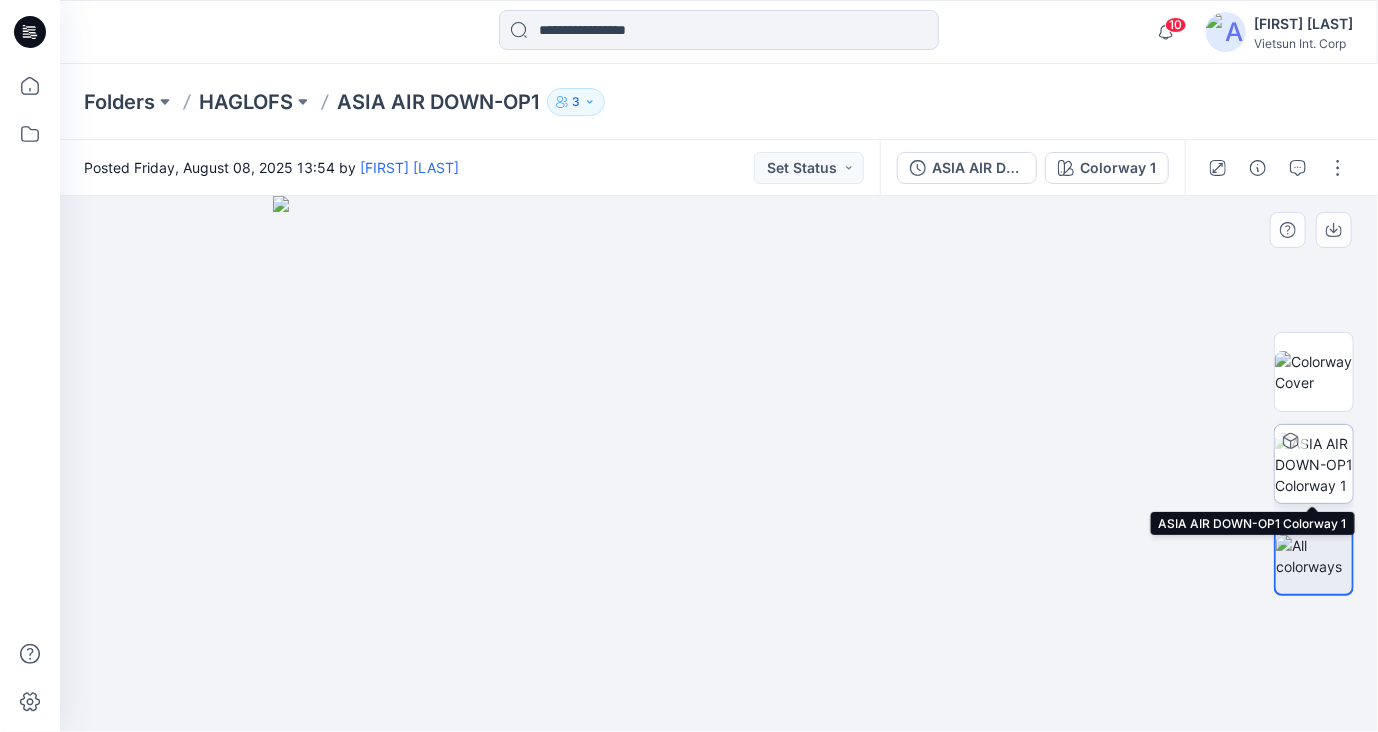 click at bounding box center (1314, 464) 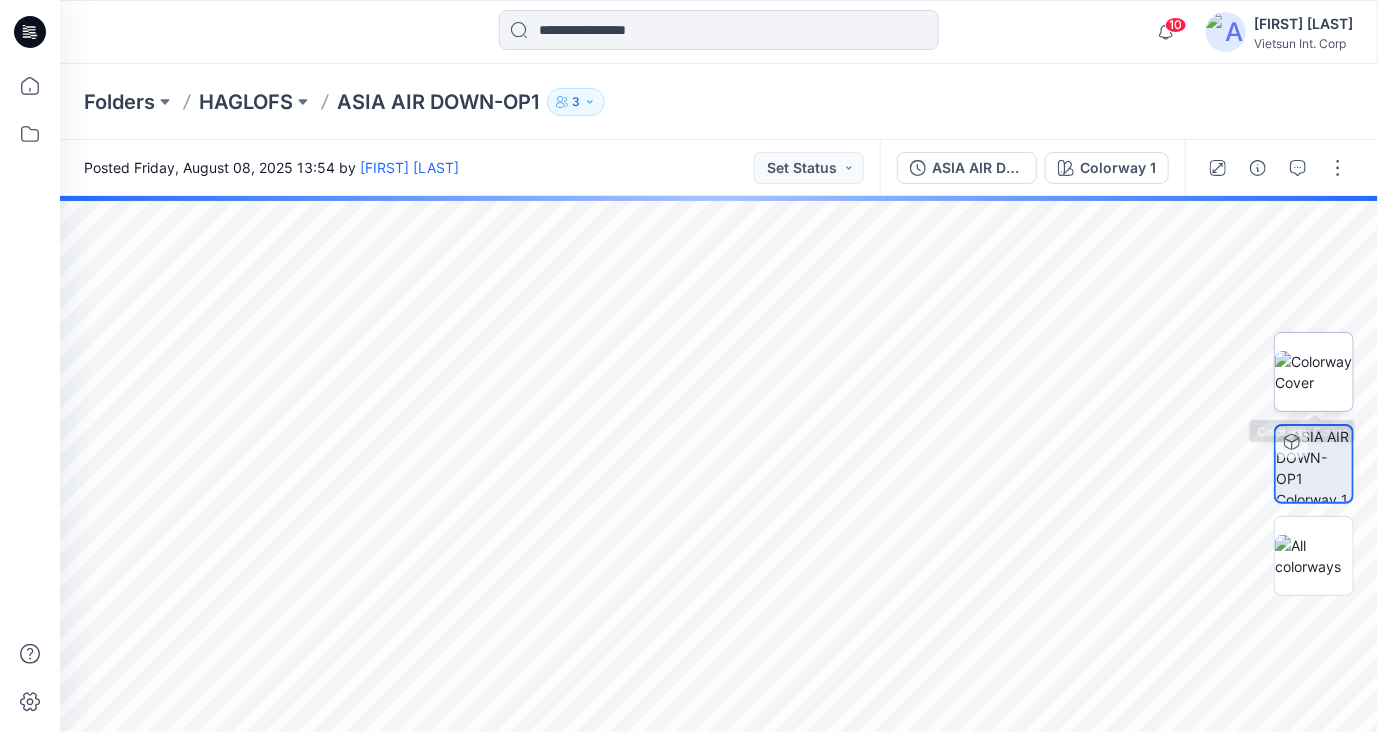 click at bounding box center [1314, 372] 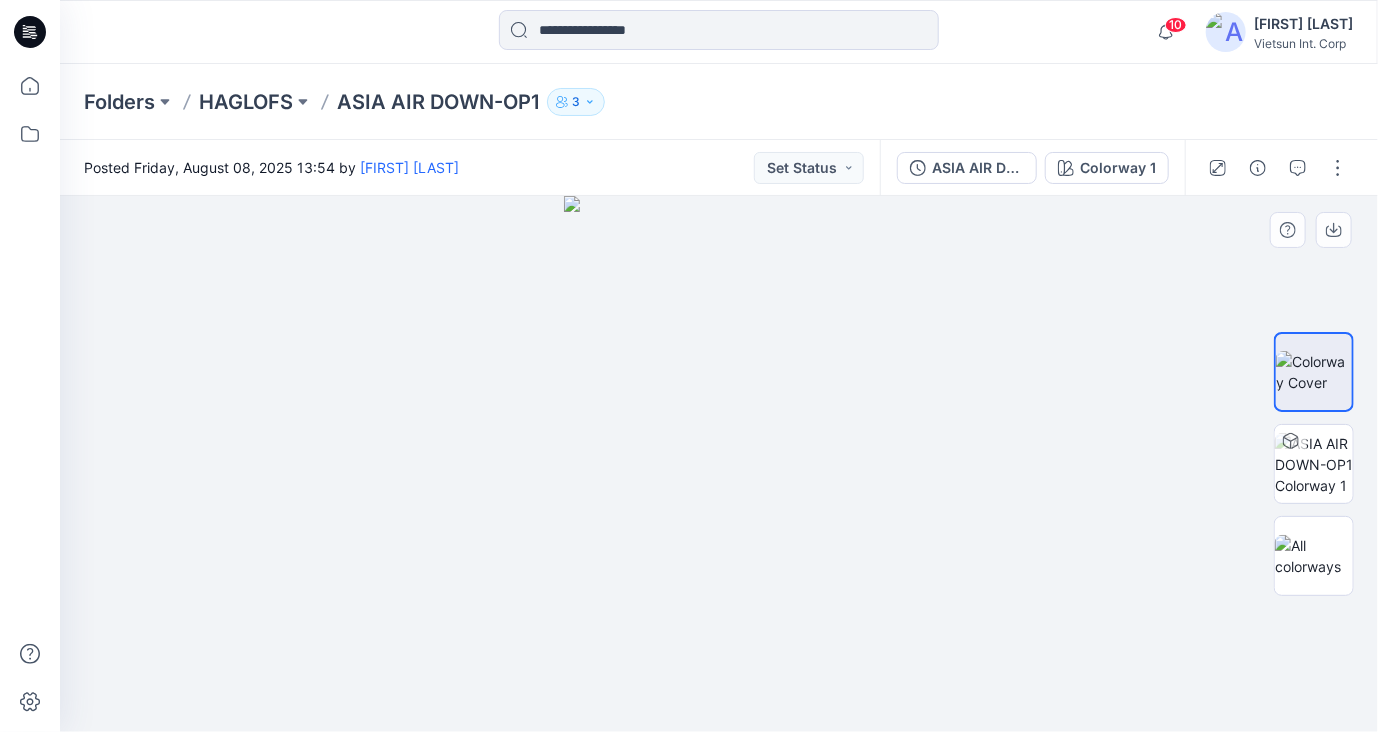 drag, startPoint x: 842, startPoint y: 429, endPoint x: 891, endPoint y: 431, distance: 49.0408 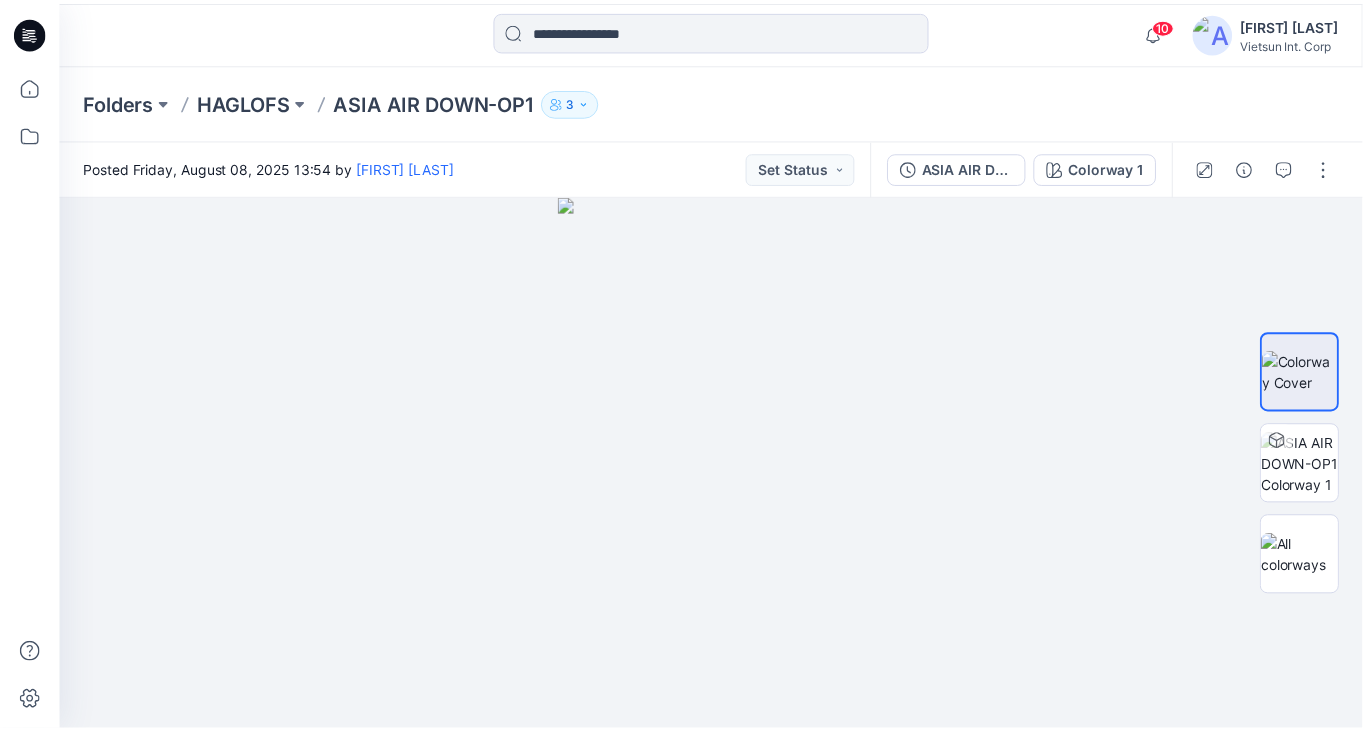 scroll, scrollTop: 100, scrollLeft: 0, axis: vertical 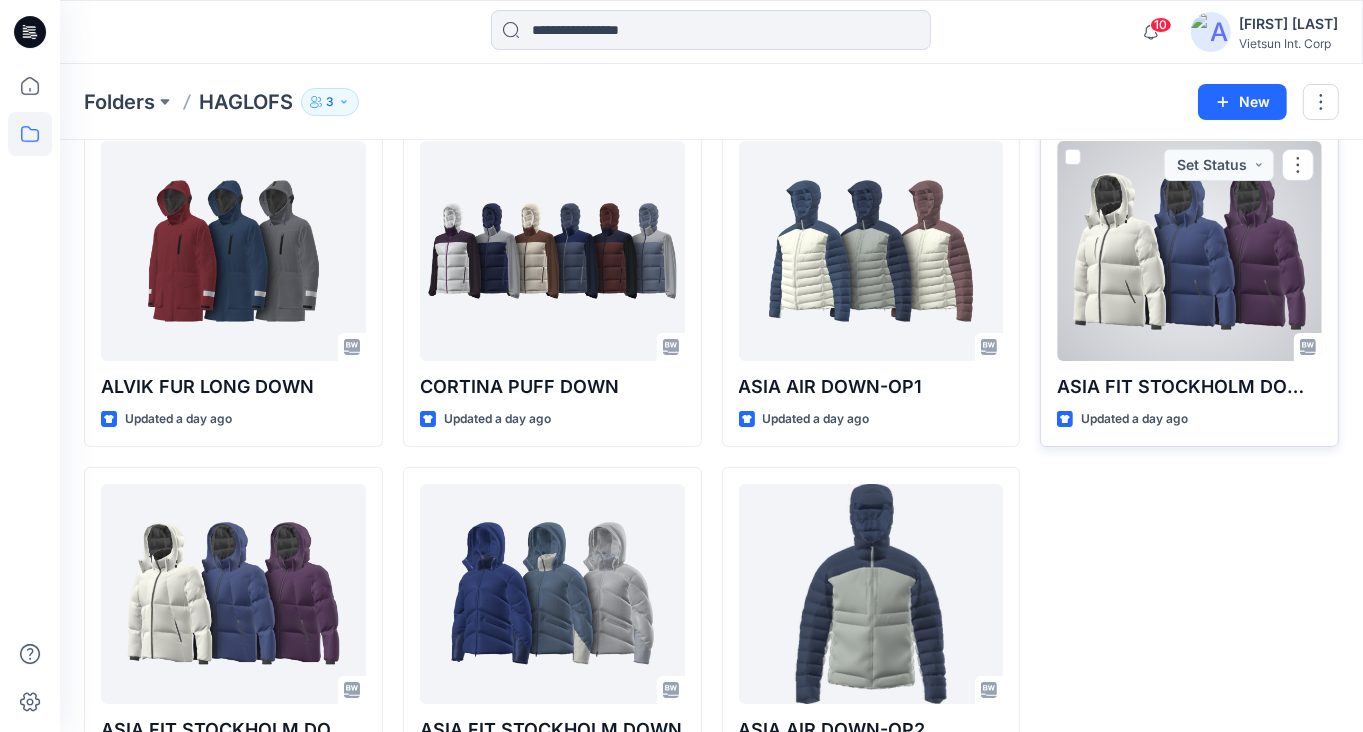 click at bounding box center [1189, 251] 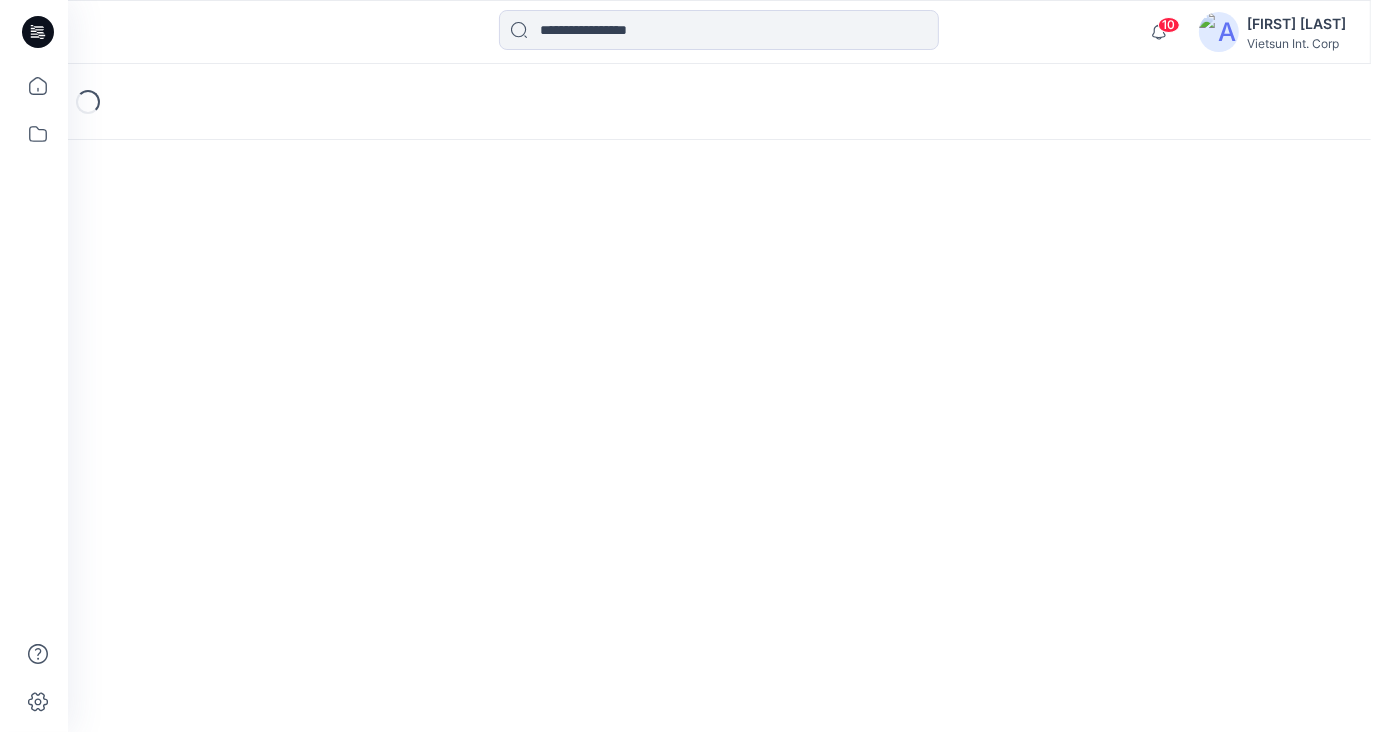 scroll, scrollTop: 0, scrollLeft: 0, axis: both 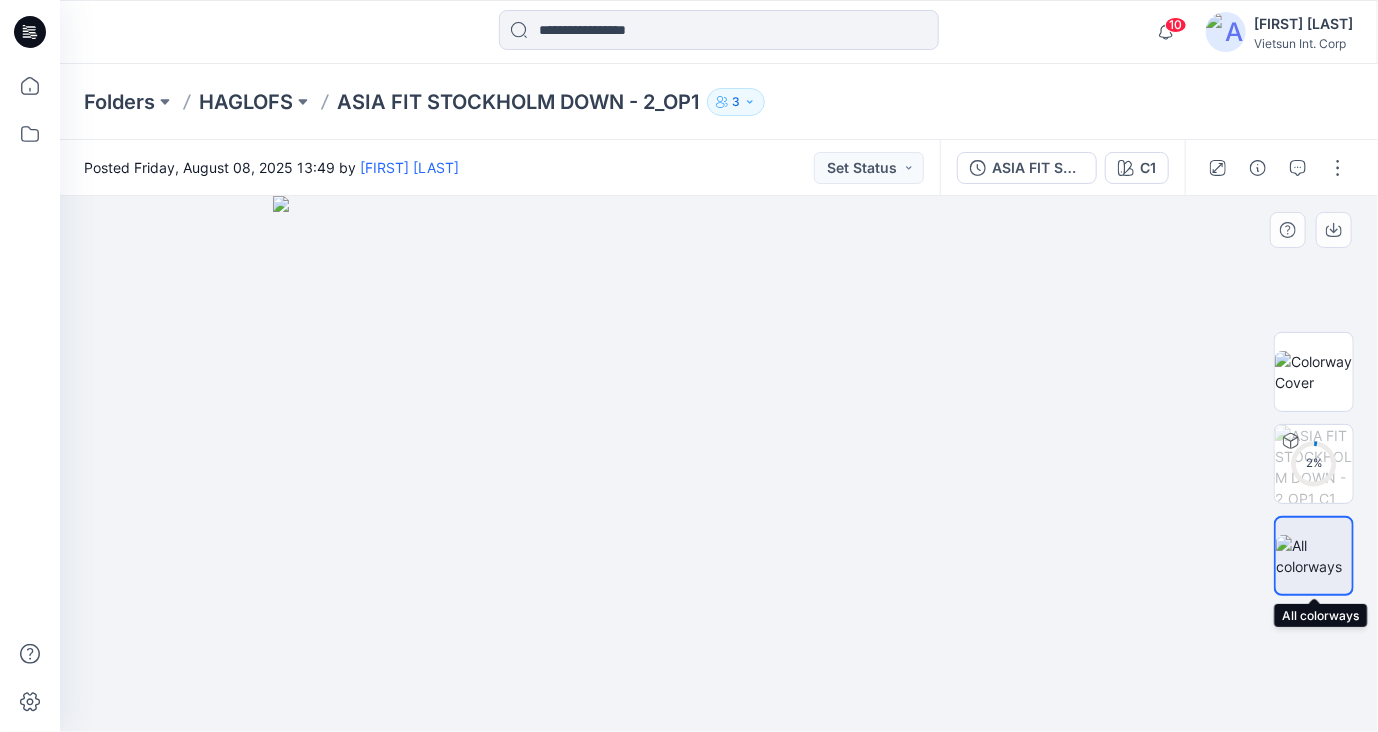 click at bounding box center [1314, 556] 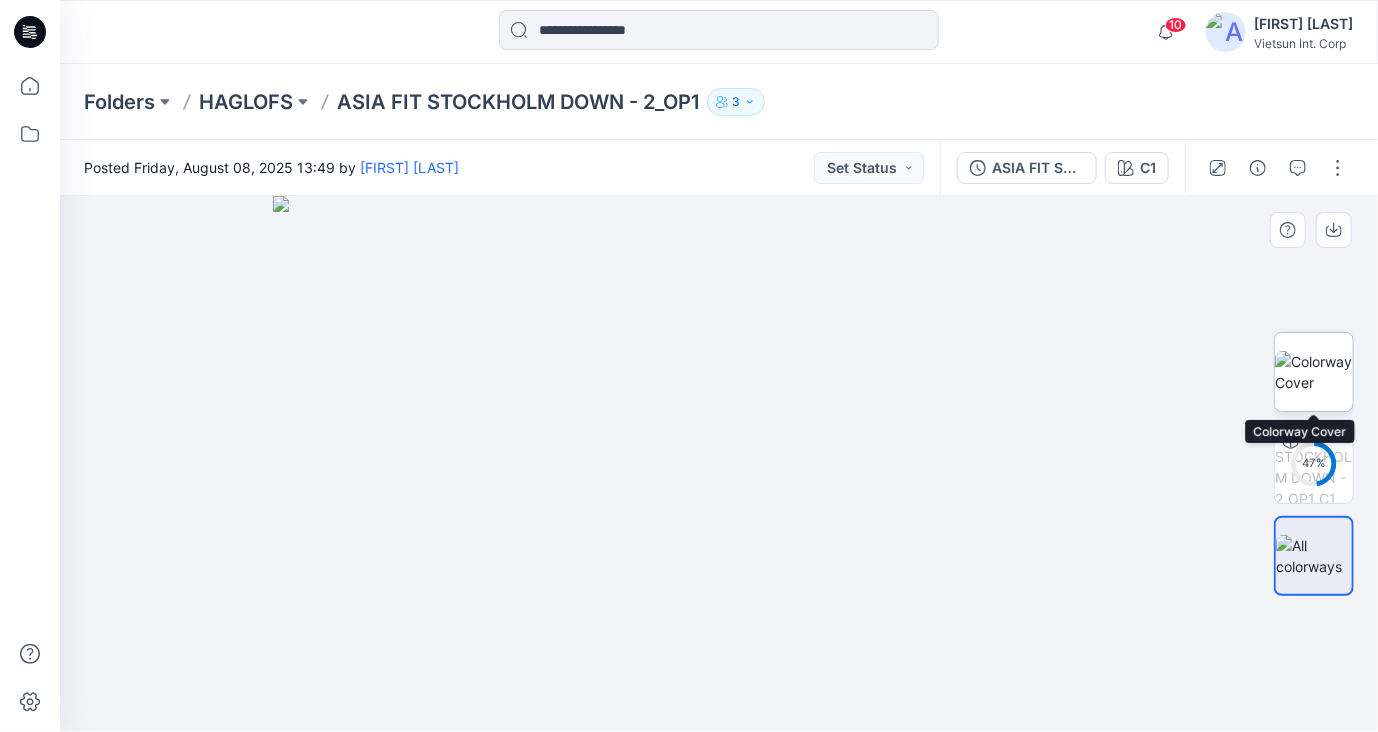 click at bounding box center (1314, 372) 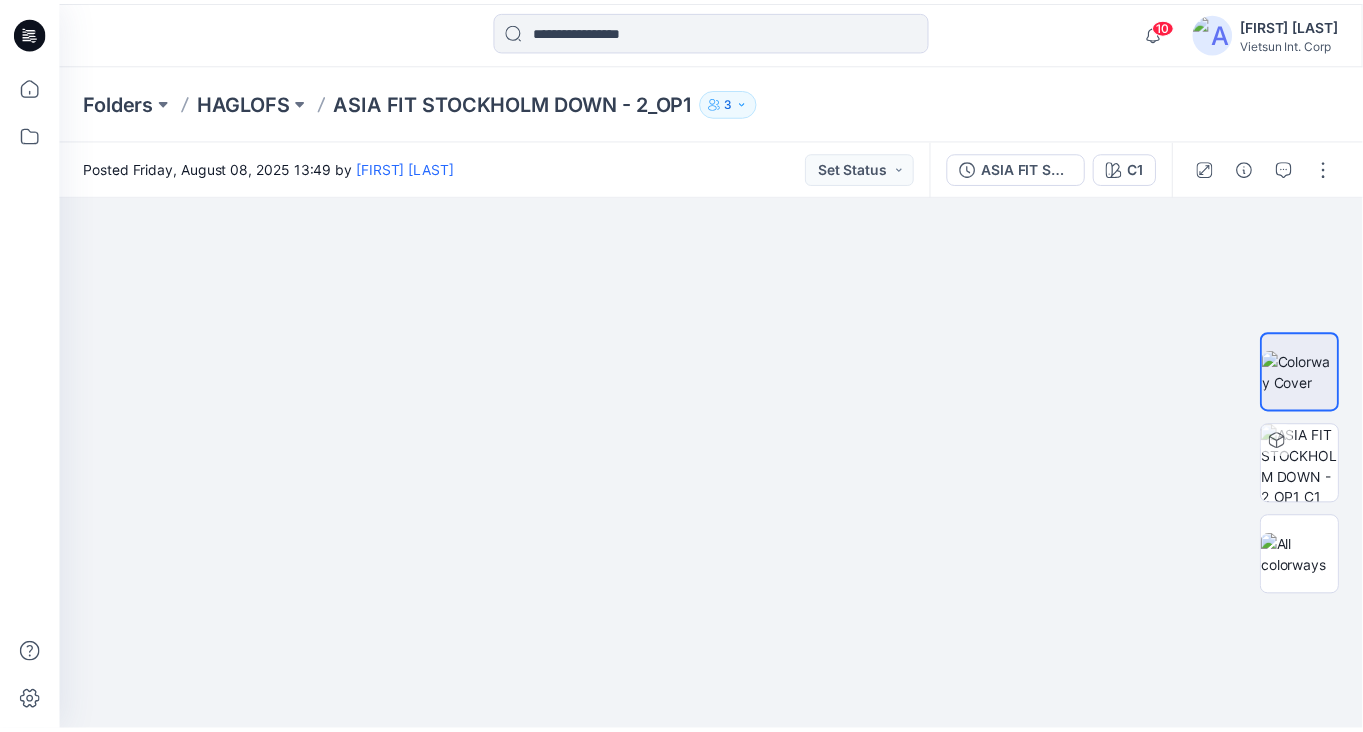 scroll, scrollTop: 100, scrollLeft: 0, axis: vertical 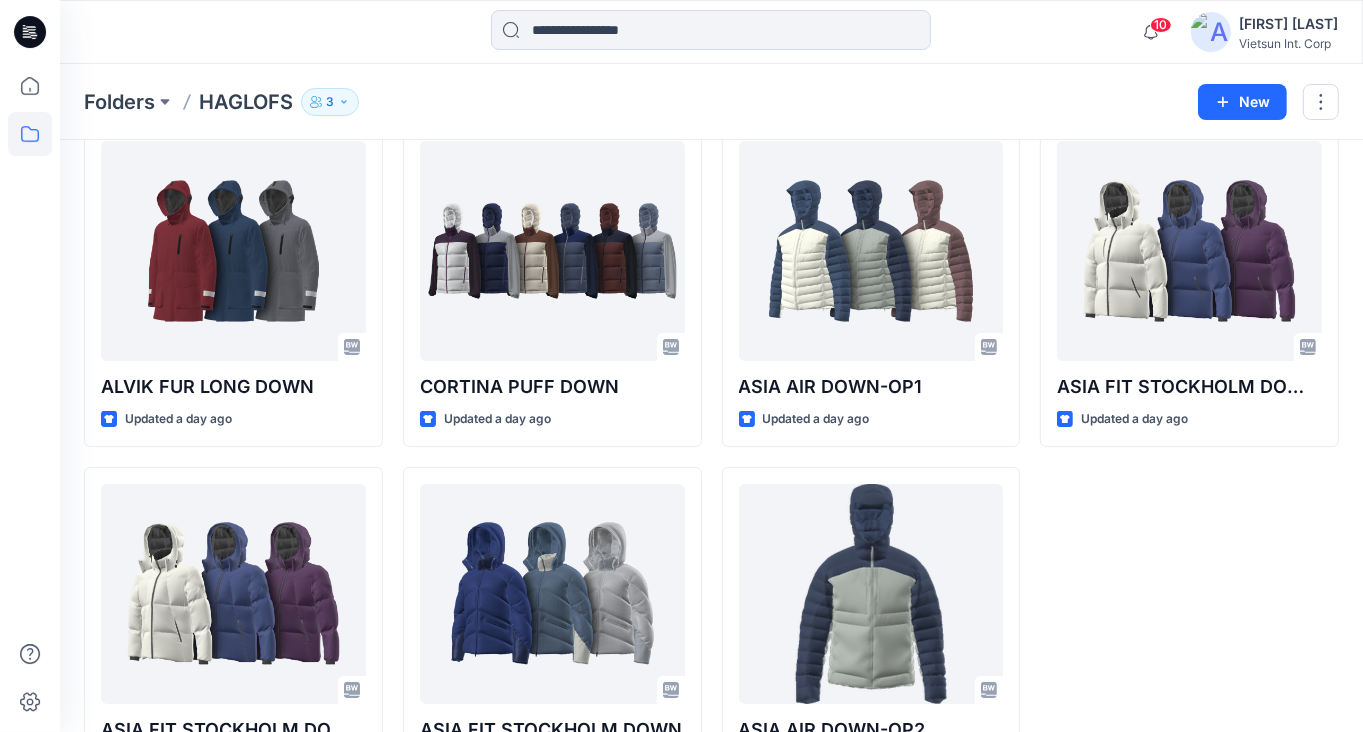 click on "ASIA FIT STOCKHOLM DOWN - 2​_OP1 Updated a day ago" at bounding box center (1189, 456) 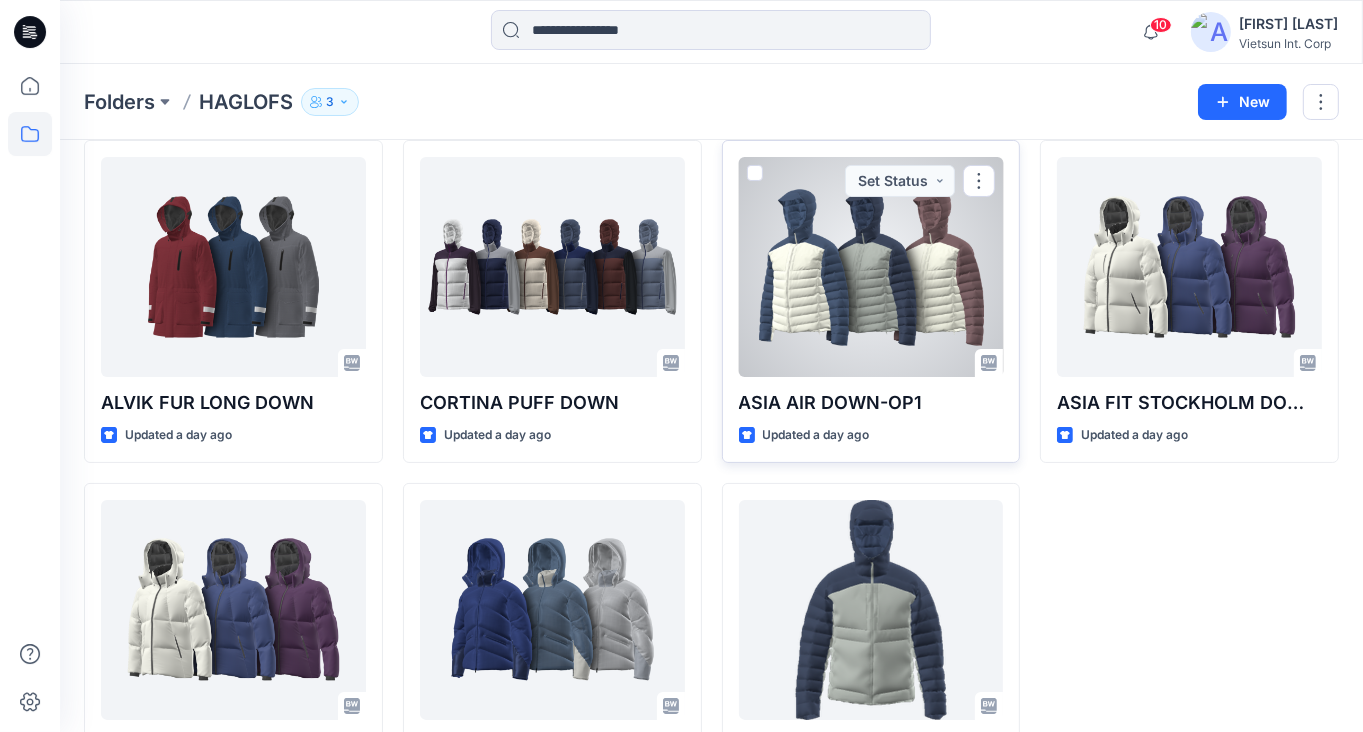 scroll, scrollTop: 80, scrollLeft: 0, axis: vertical 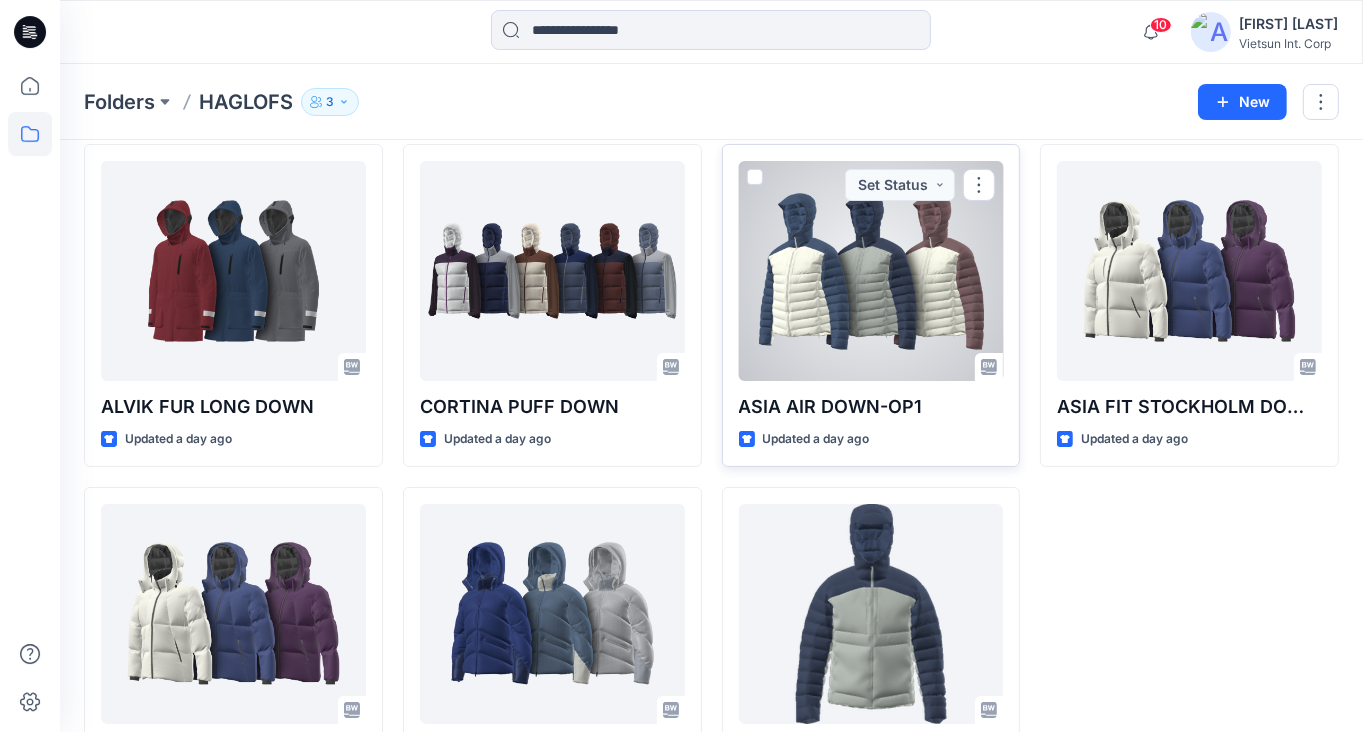 click at bounding box center (871, 271) 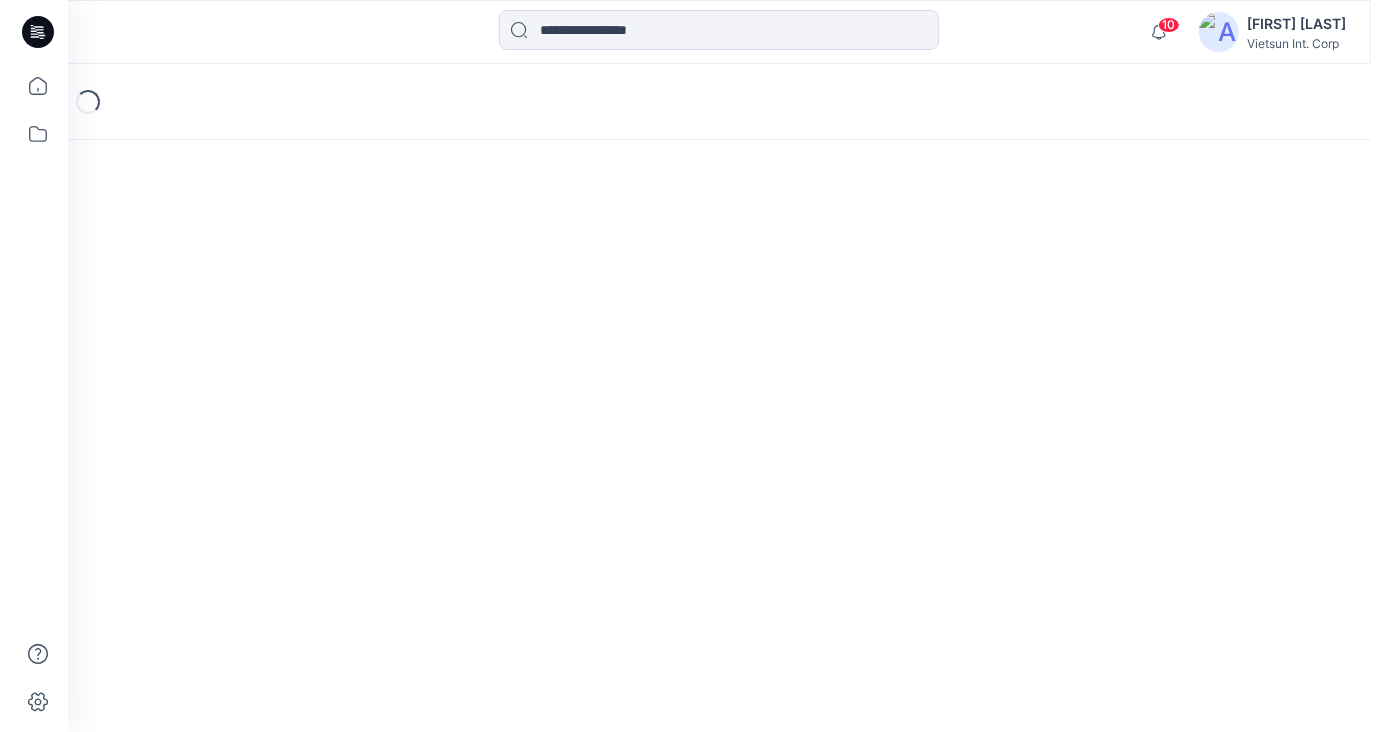 scroll, scrollTop: 0, scrollLeft: 0, axis: both 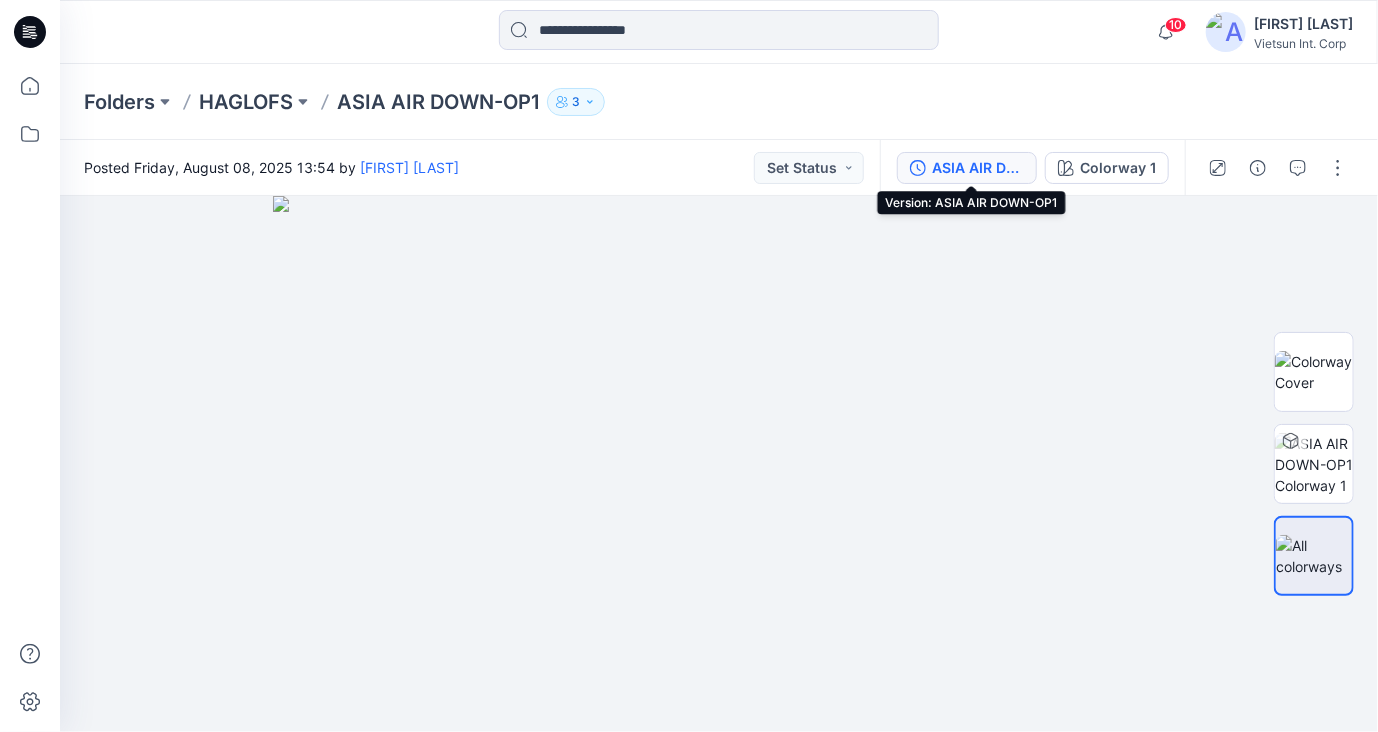 click on "ASIA AIR DOWN-OP1" at bounding box center [978, 168] 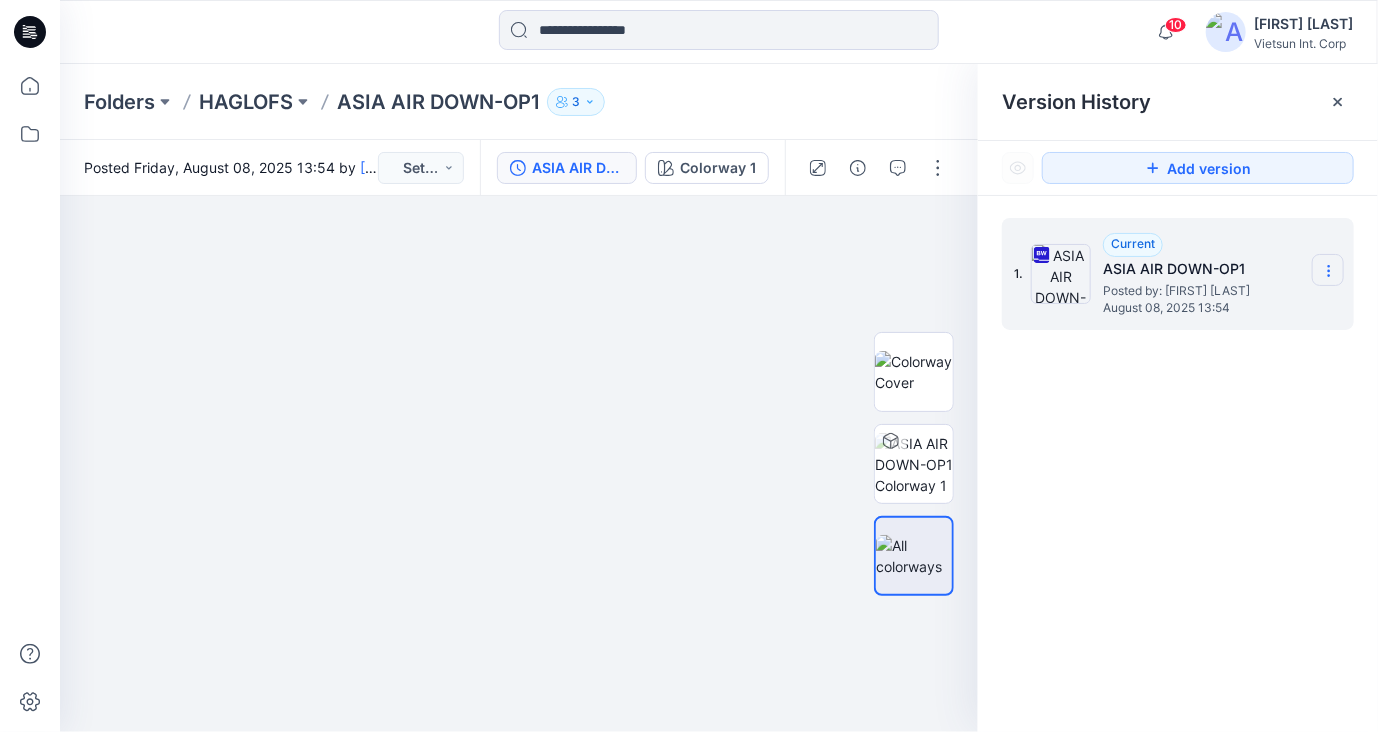 click 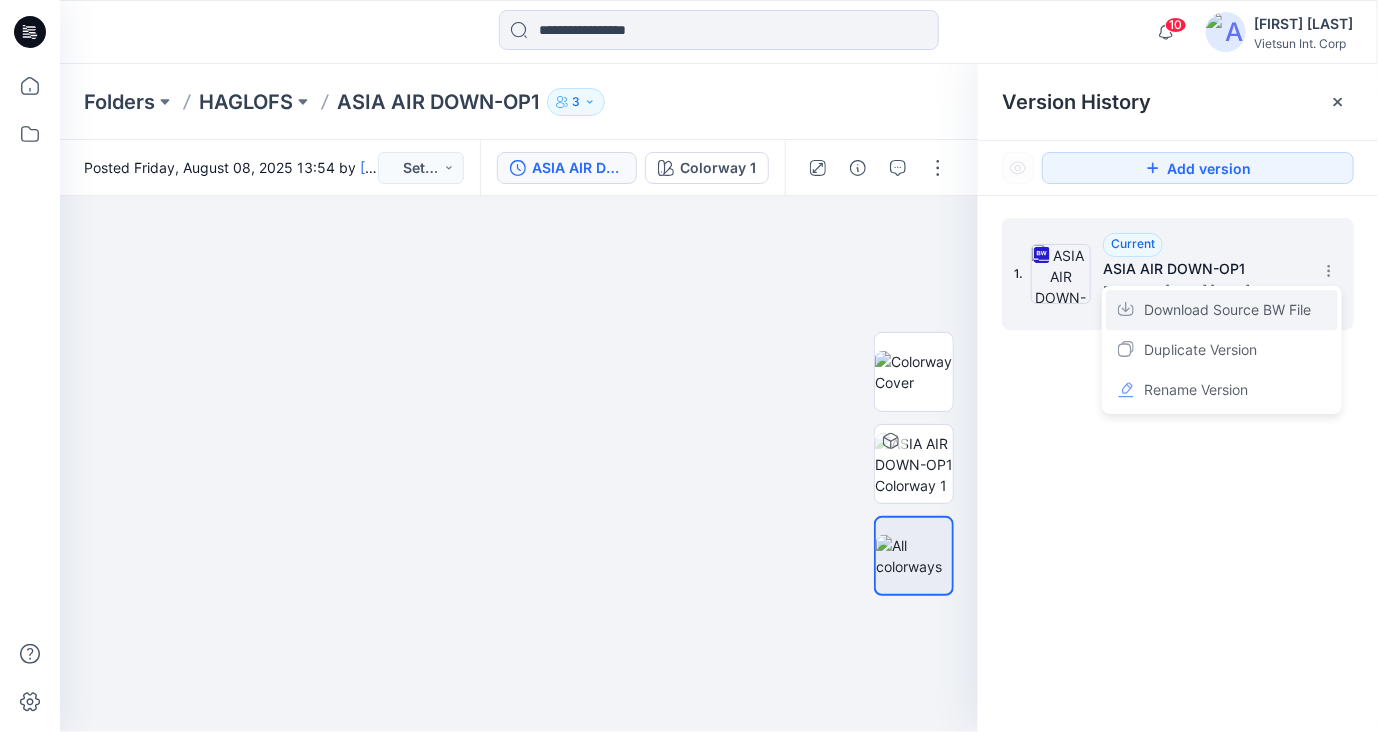 click on "Download Source BW File" at bounding box center [1227, 310] 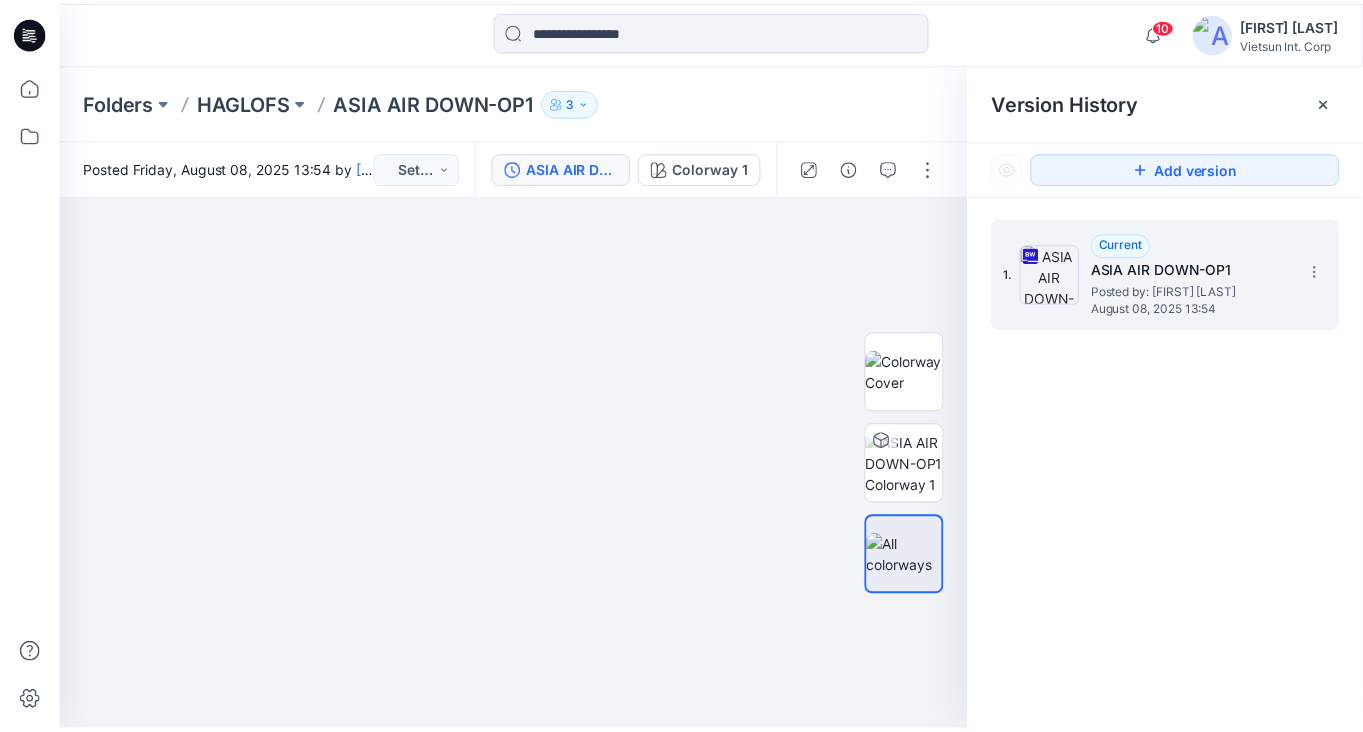 scroll, scrollTop: 80, scrollLeft: 0, axis: vertical 